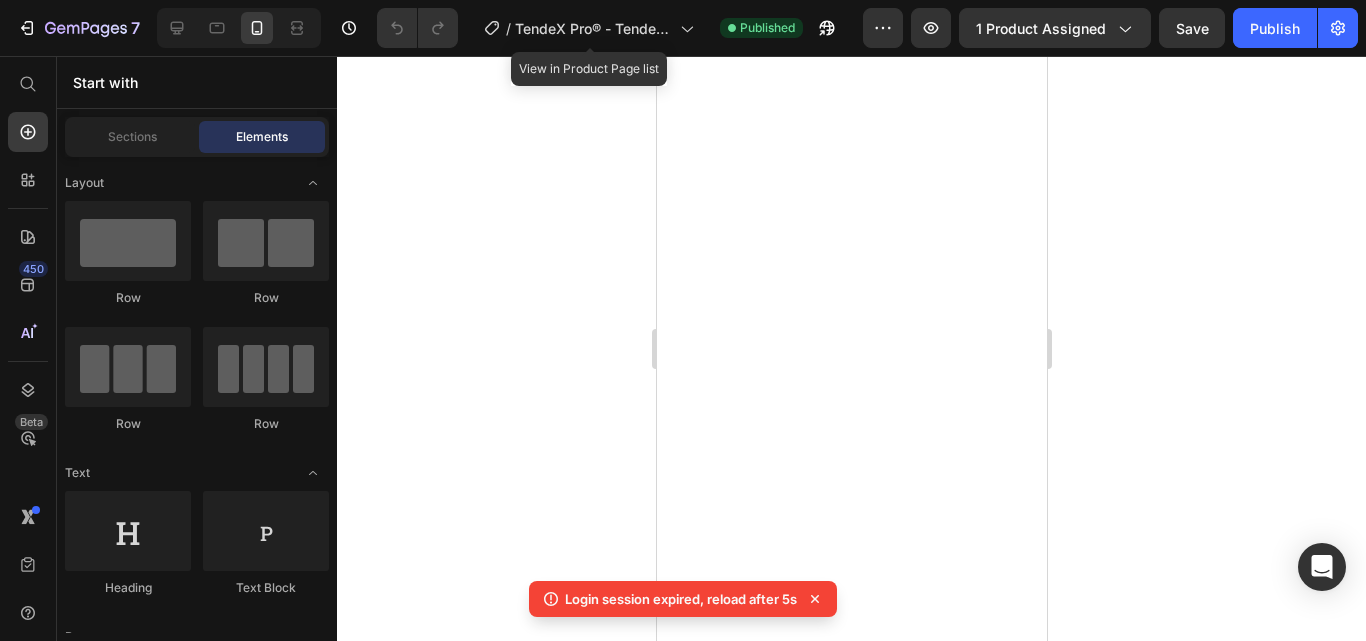 scroll, scrollTop: 0, scrollLeft: 0, axis: both 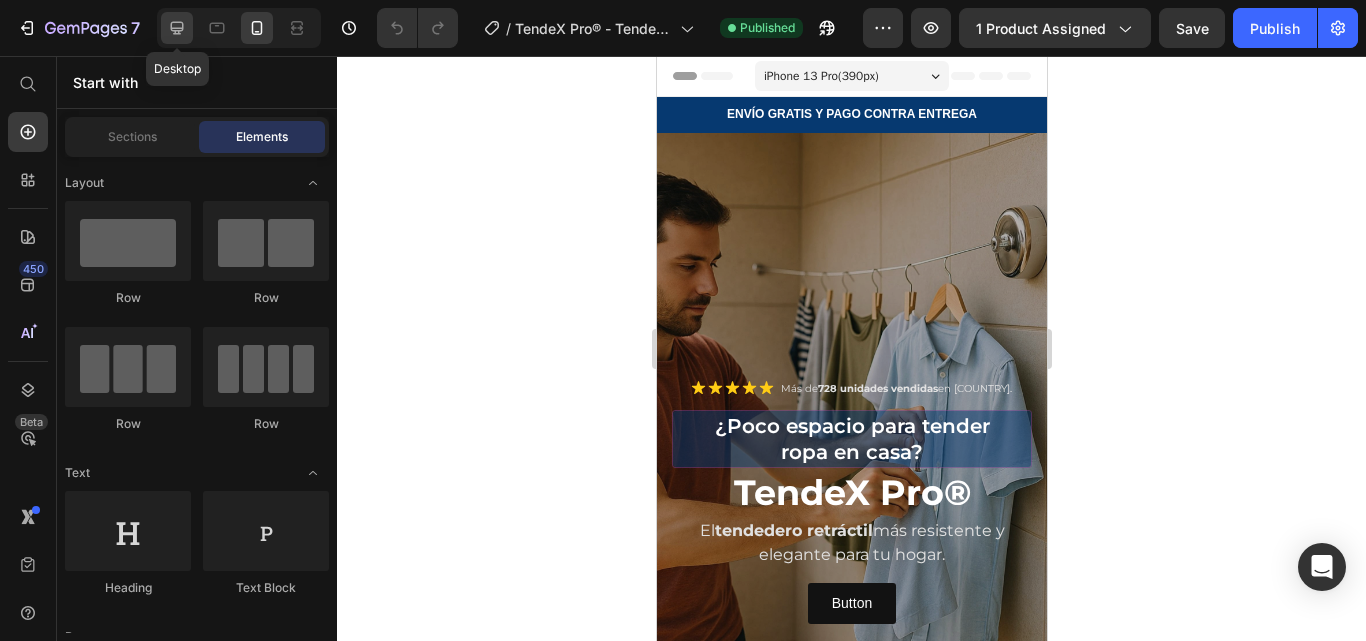 click 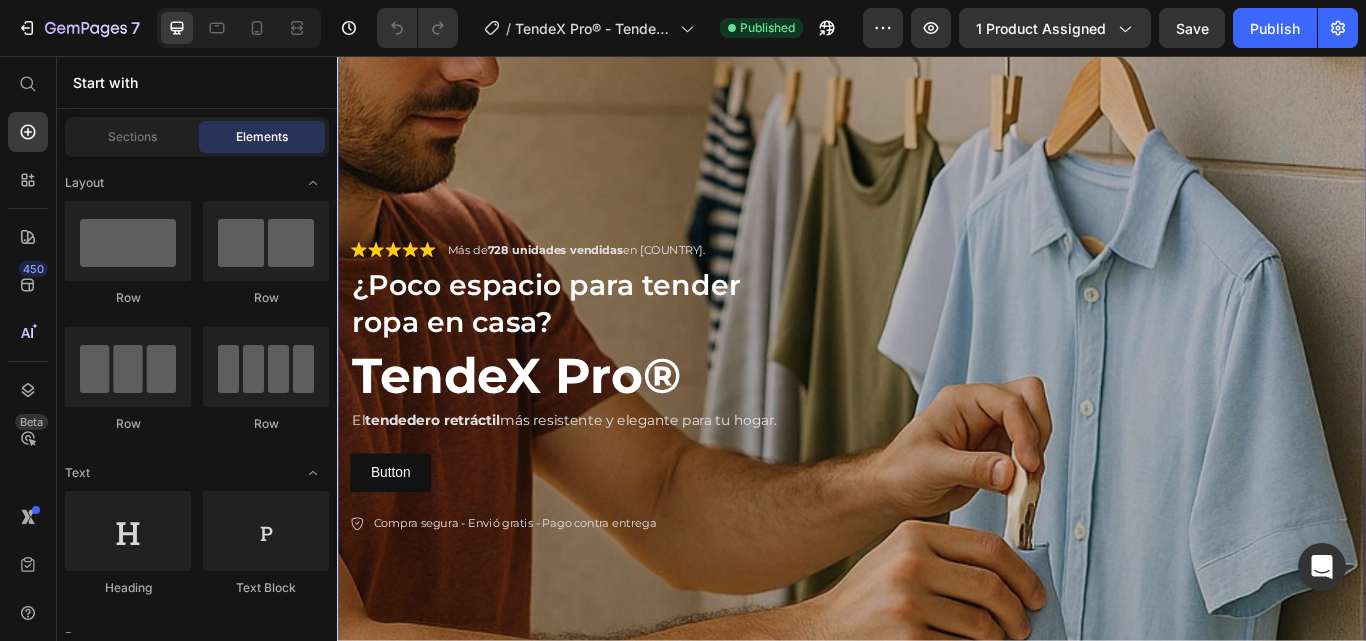 scroll, scrollTop: 800, scrollLeft: 0, axis: vertical 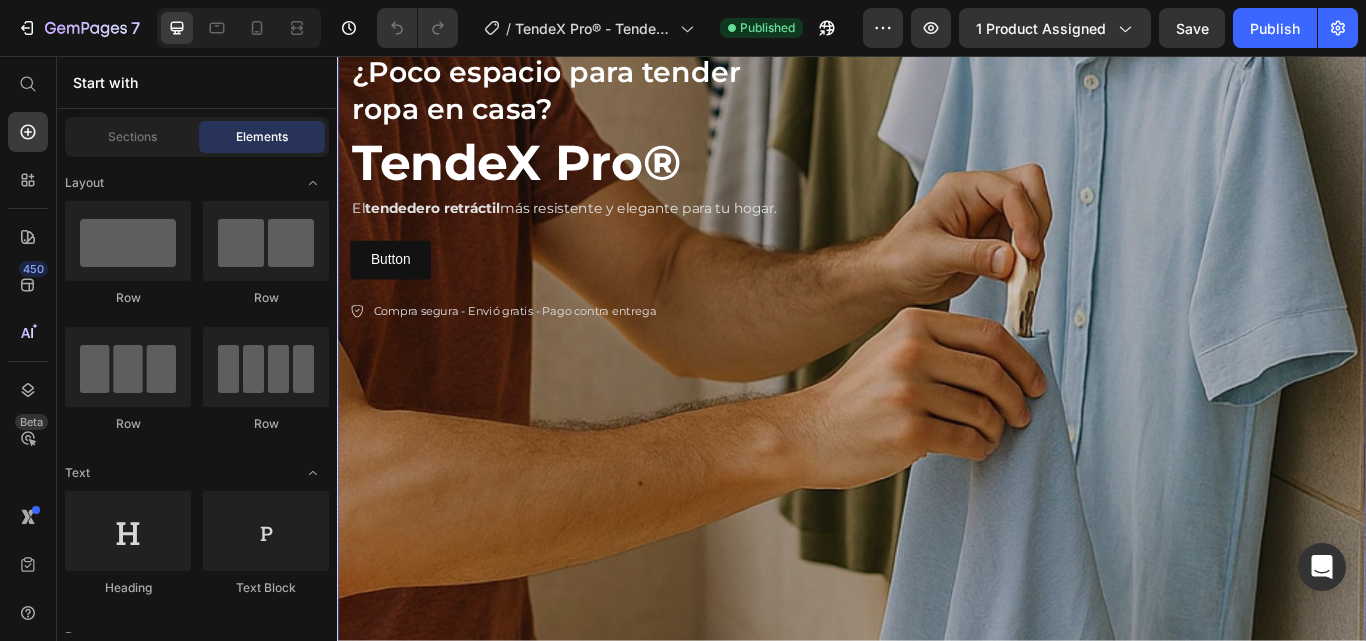 click at bounding box center [937, 195] 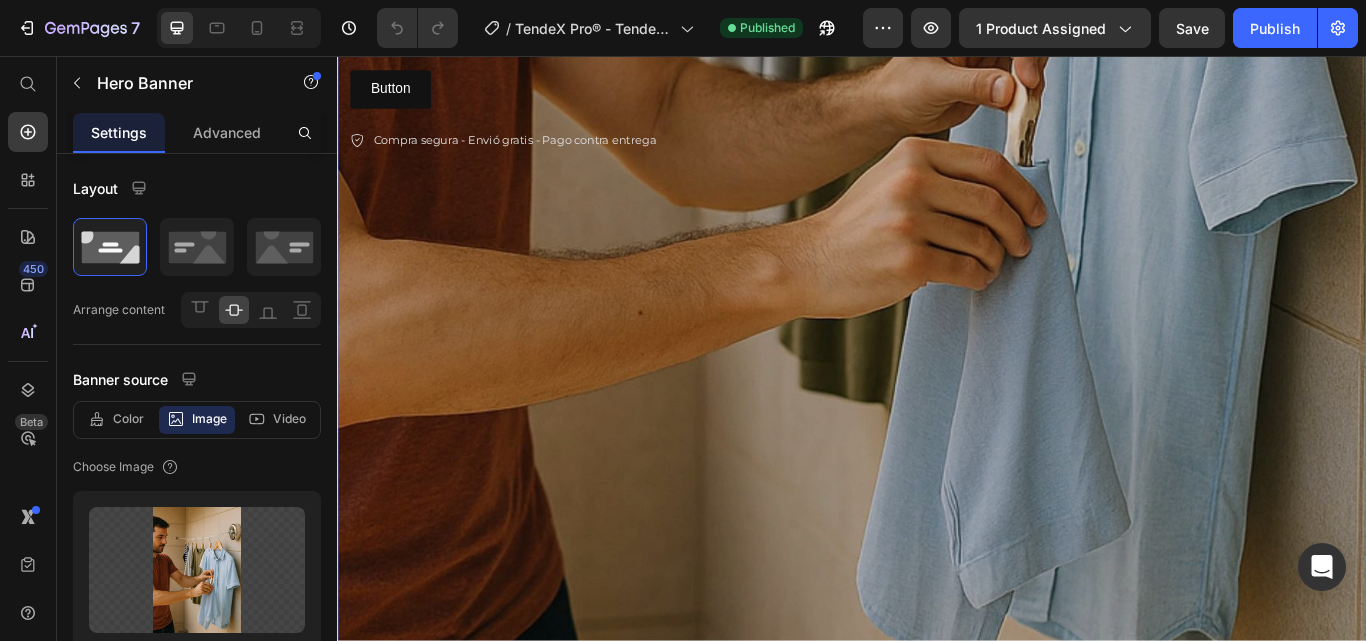 scroll, scrollTop: 1000, scrollLeft: 0, axis: vertical 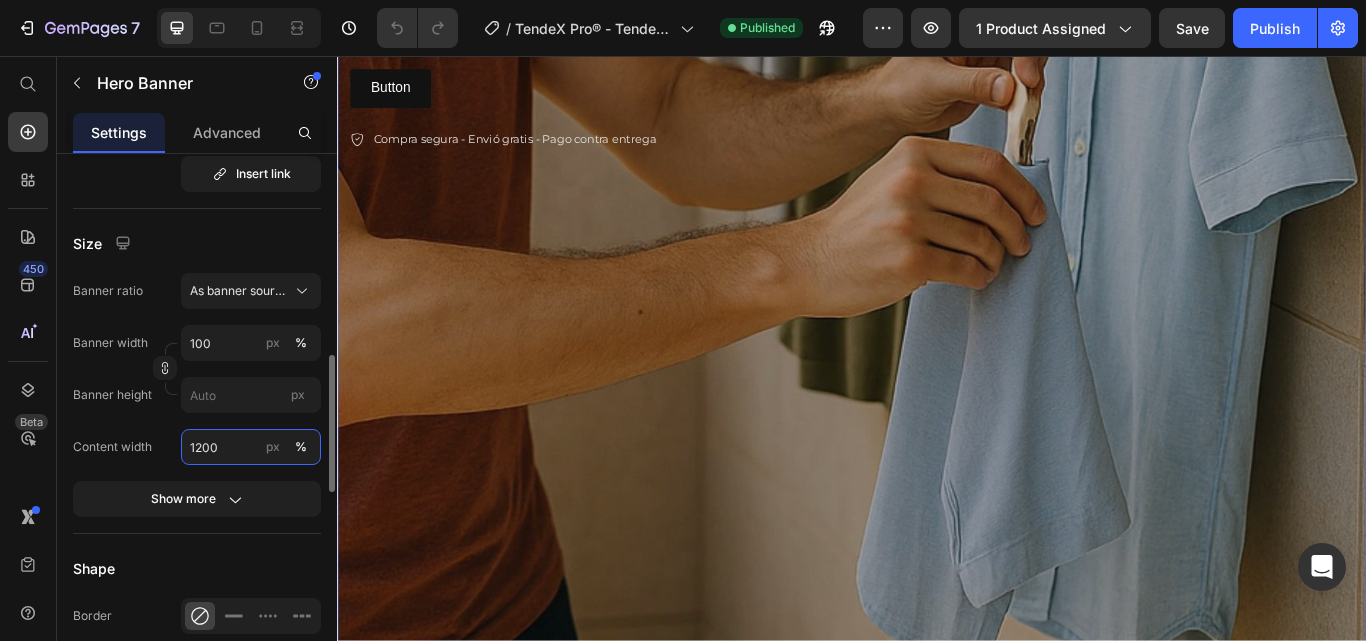 click on "1200" at bounding box center [251, 447] 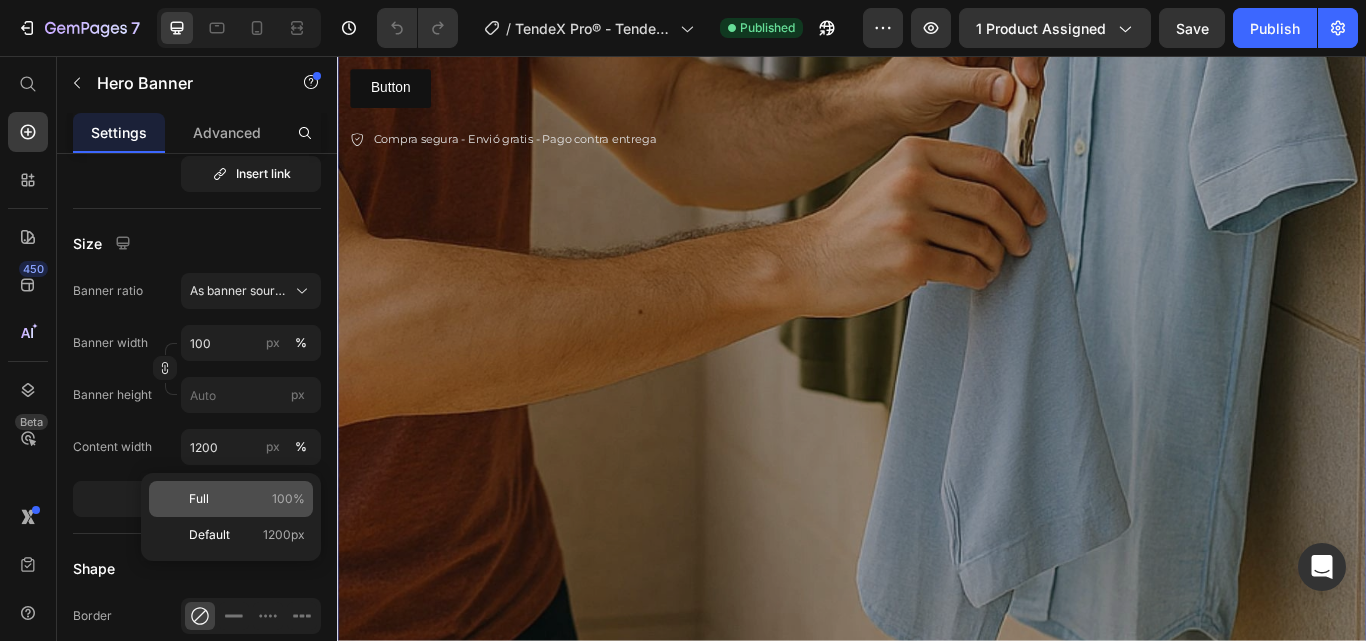click on "Full 100%" at bounding box center (247, 499) 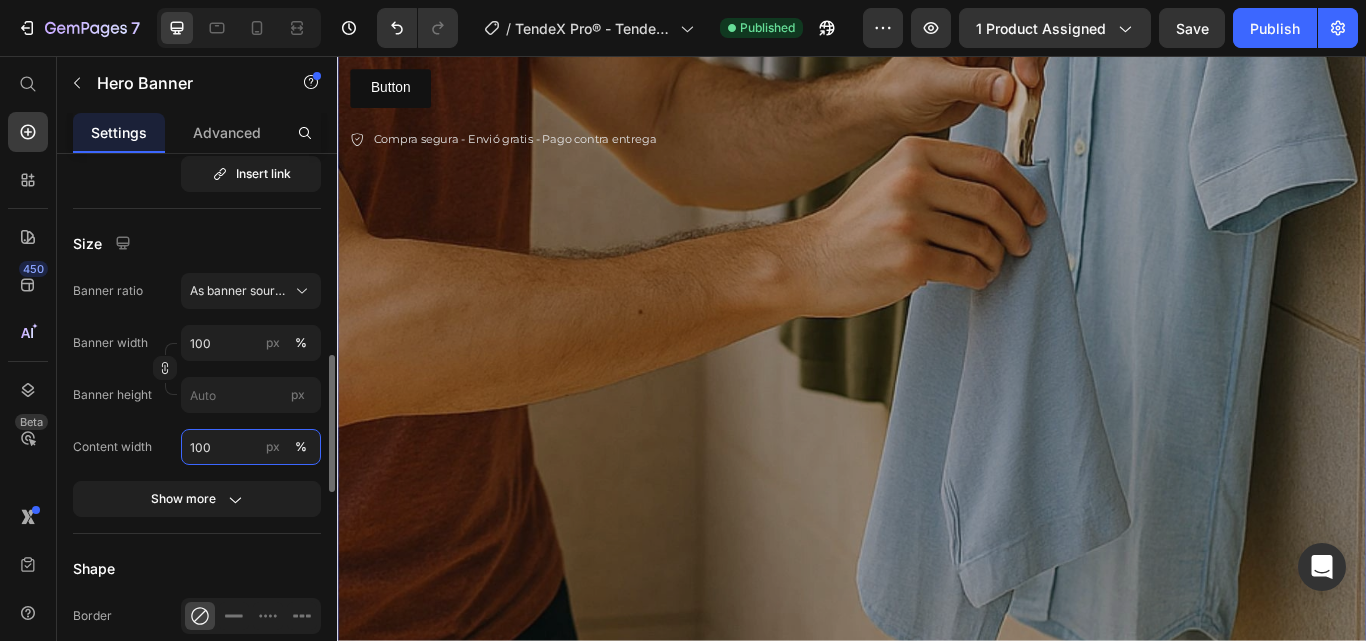 click on "100" at bounding box center (251, 447) 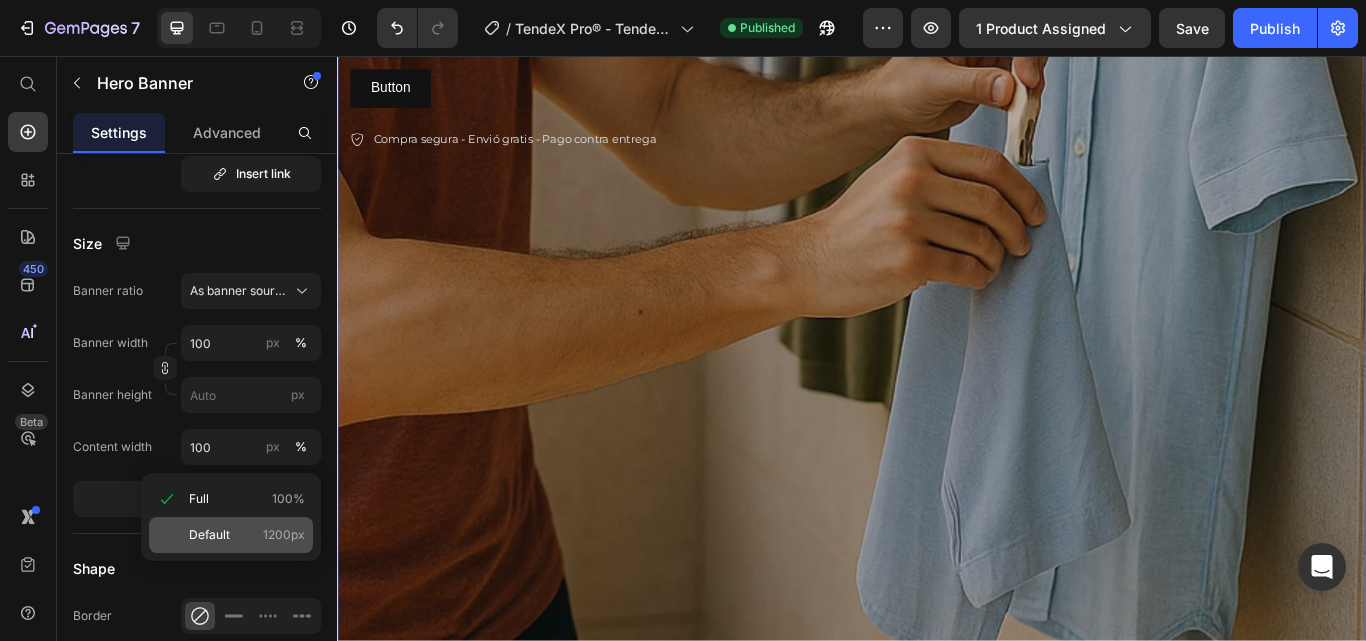 click on "Default 1200px" at bounding box center [247, 535] 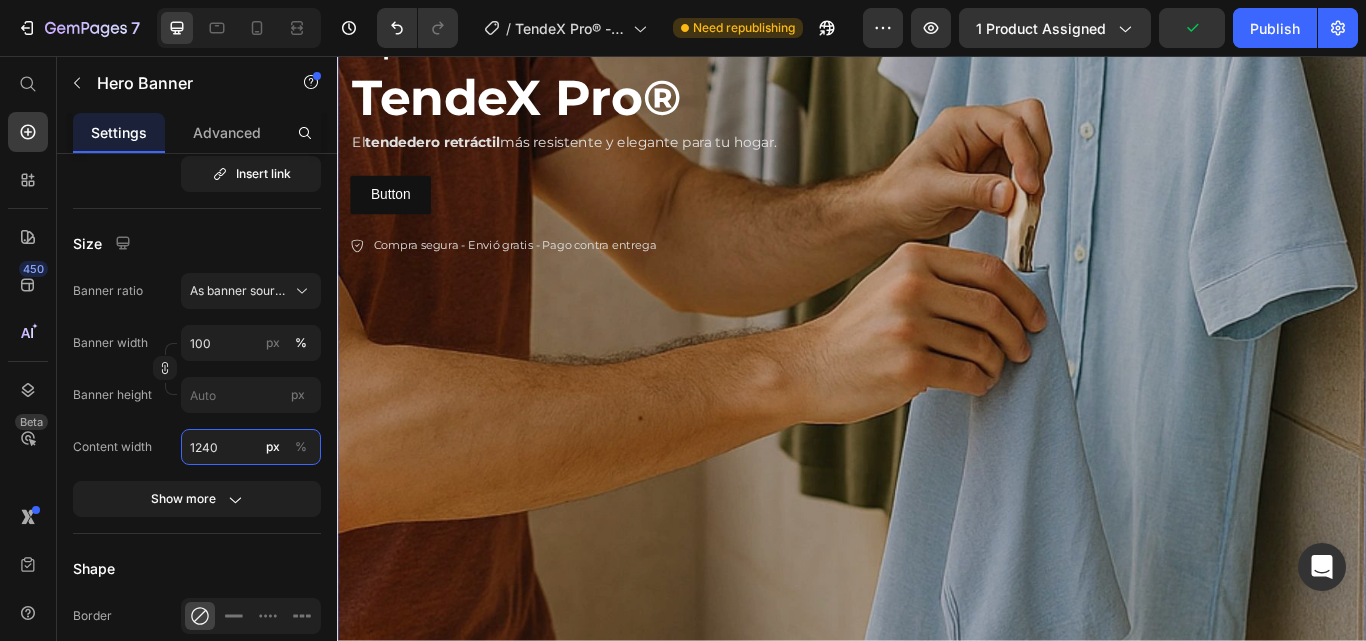 scroll, scrollTop: 500, scrollLeft: 0, axis: vertical 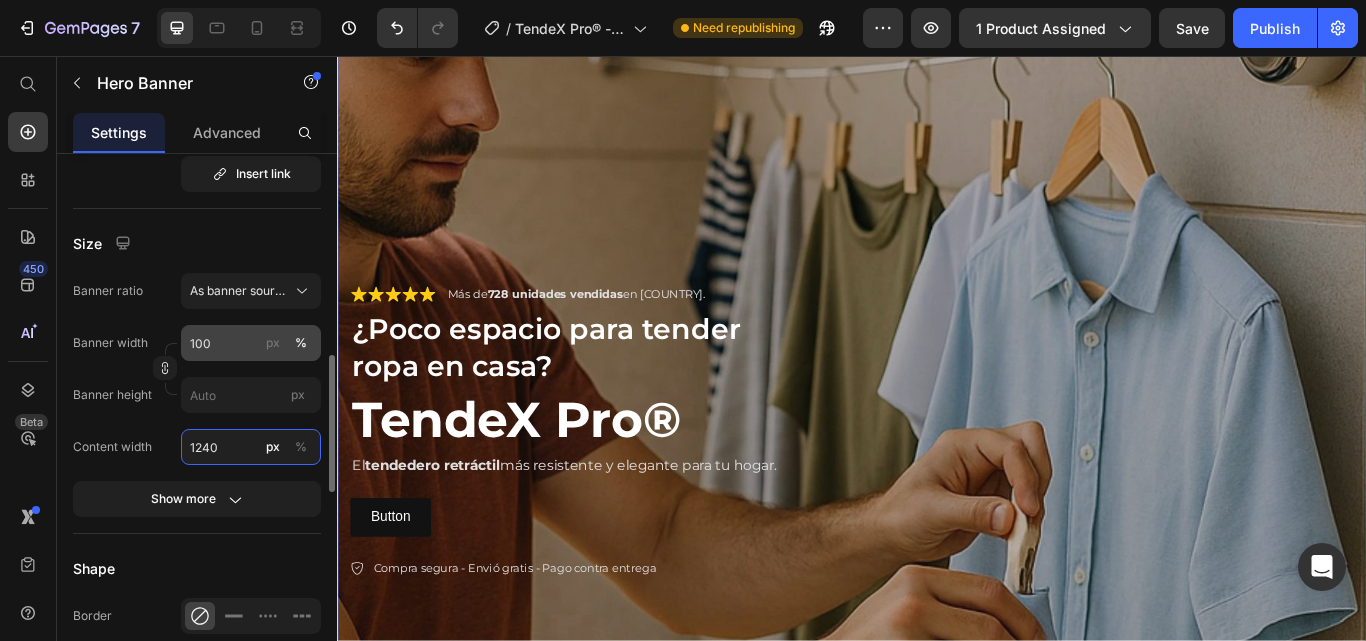 type on "1240" 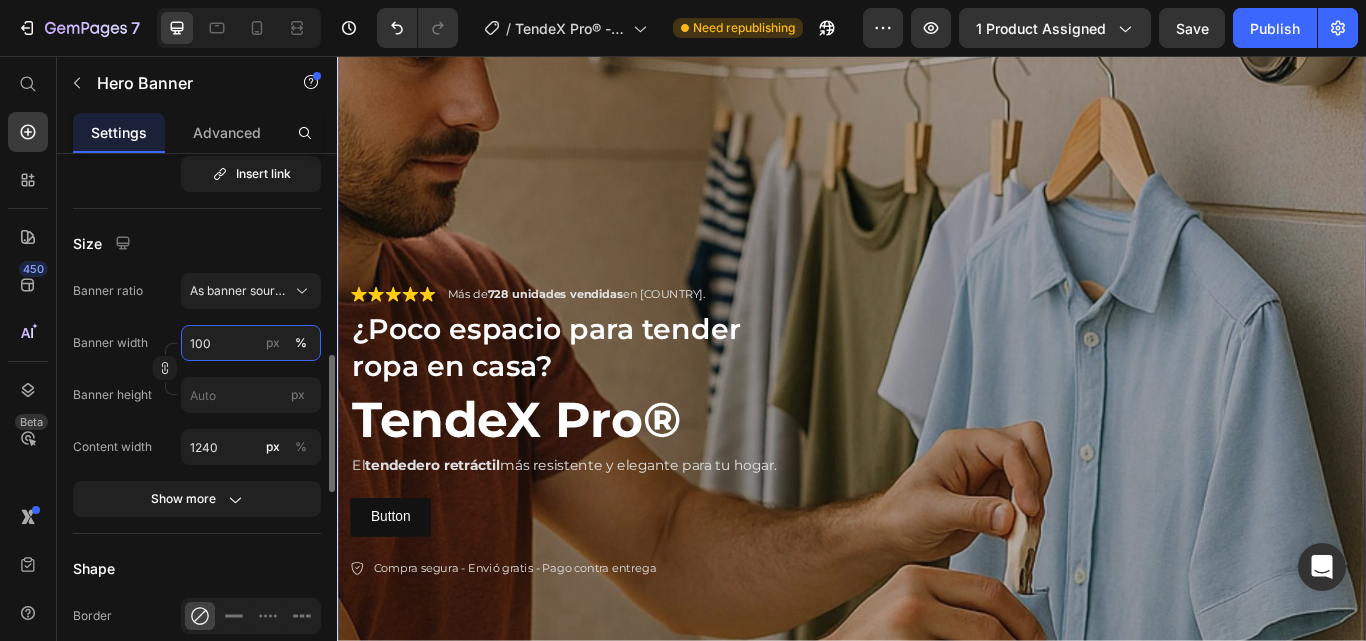 click on "100" at bounding box center [251, 343] 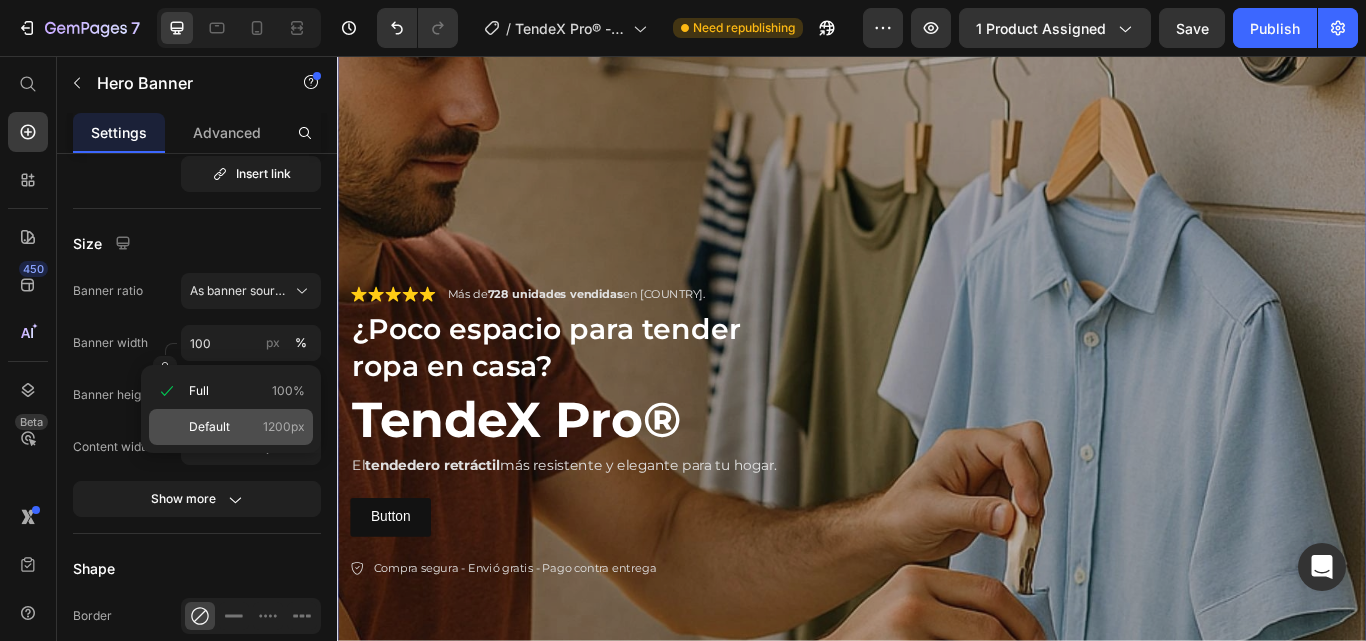 click on "Default 1200px" at bounding box center [247, 427] 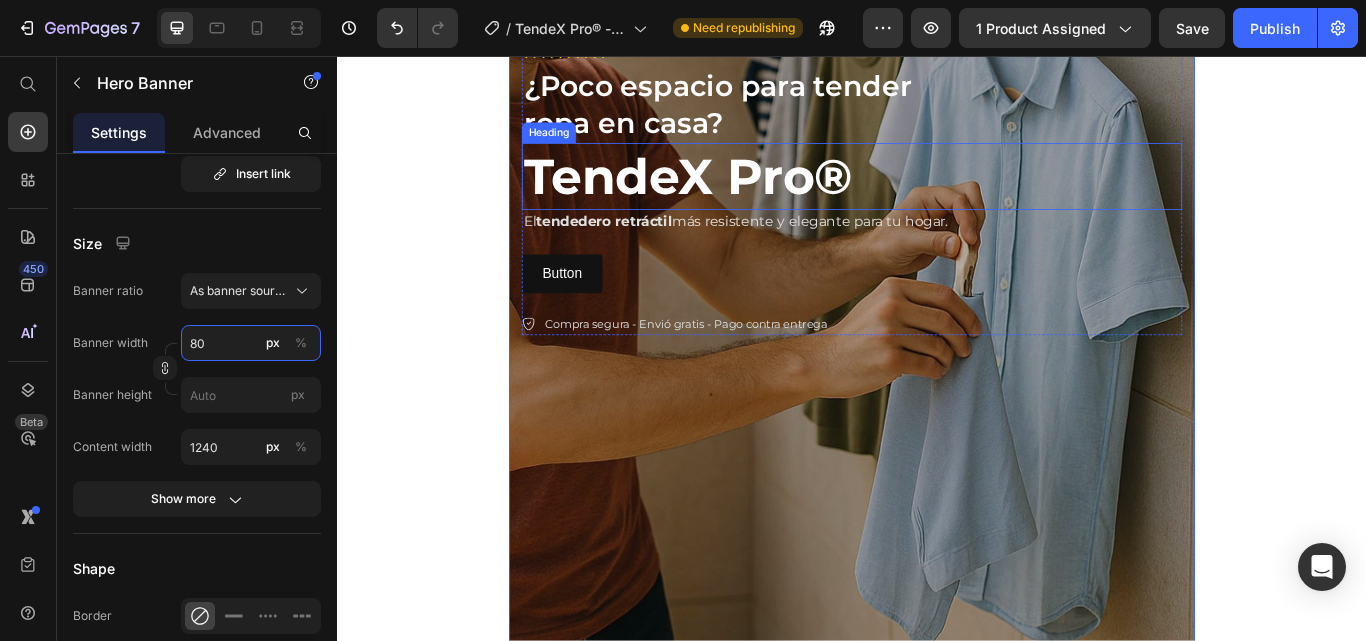 type on "8" 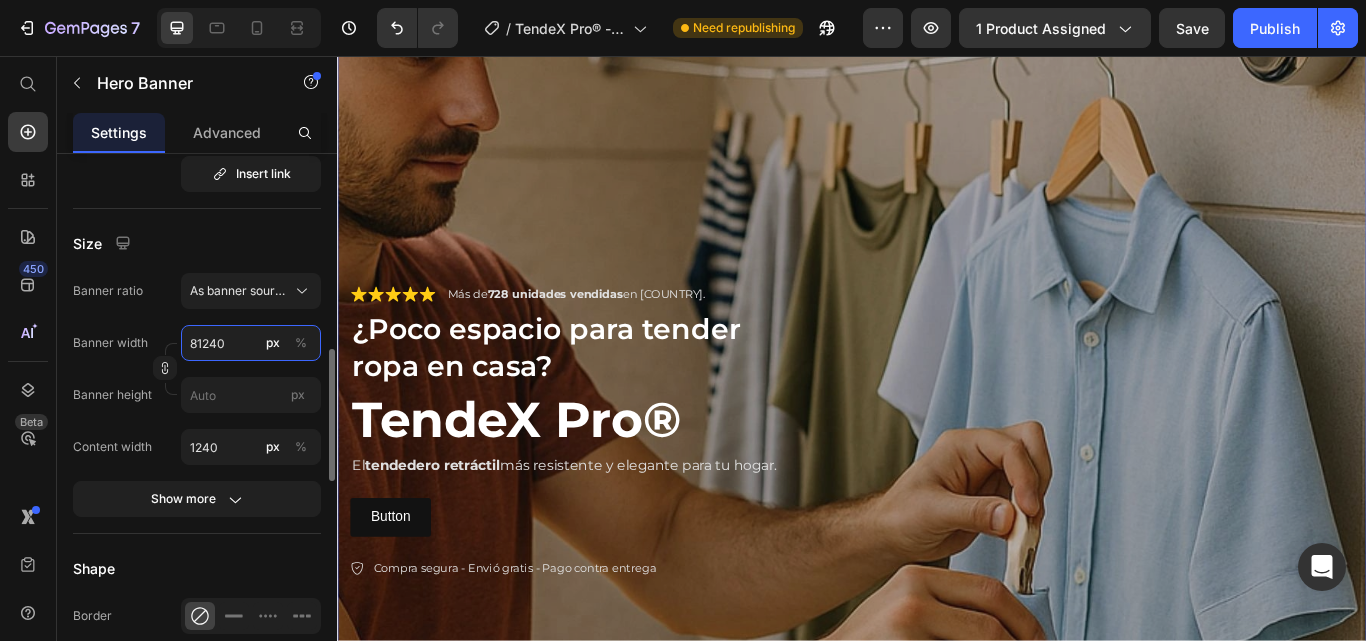 click on "81240" at bounding box center (251, 343) 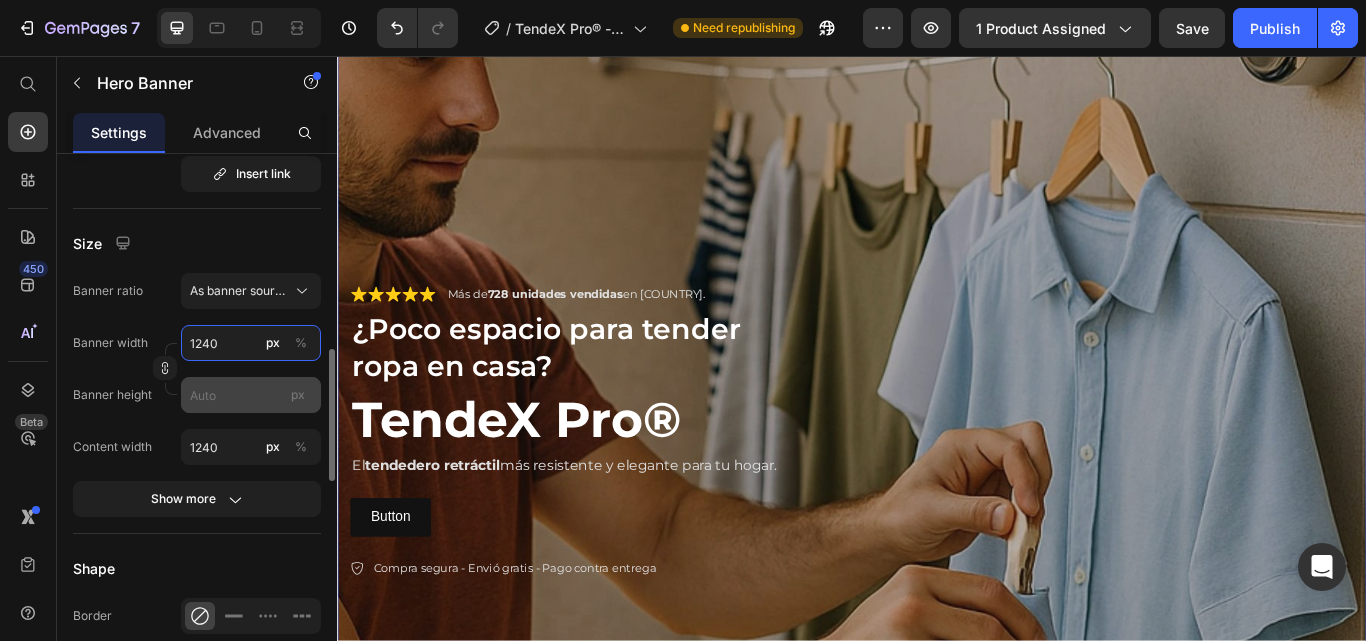 type on "1240" 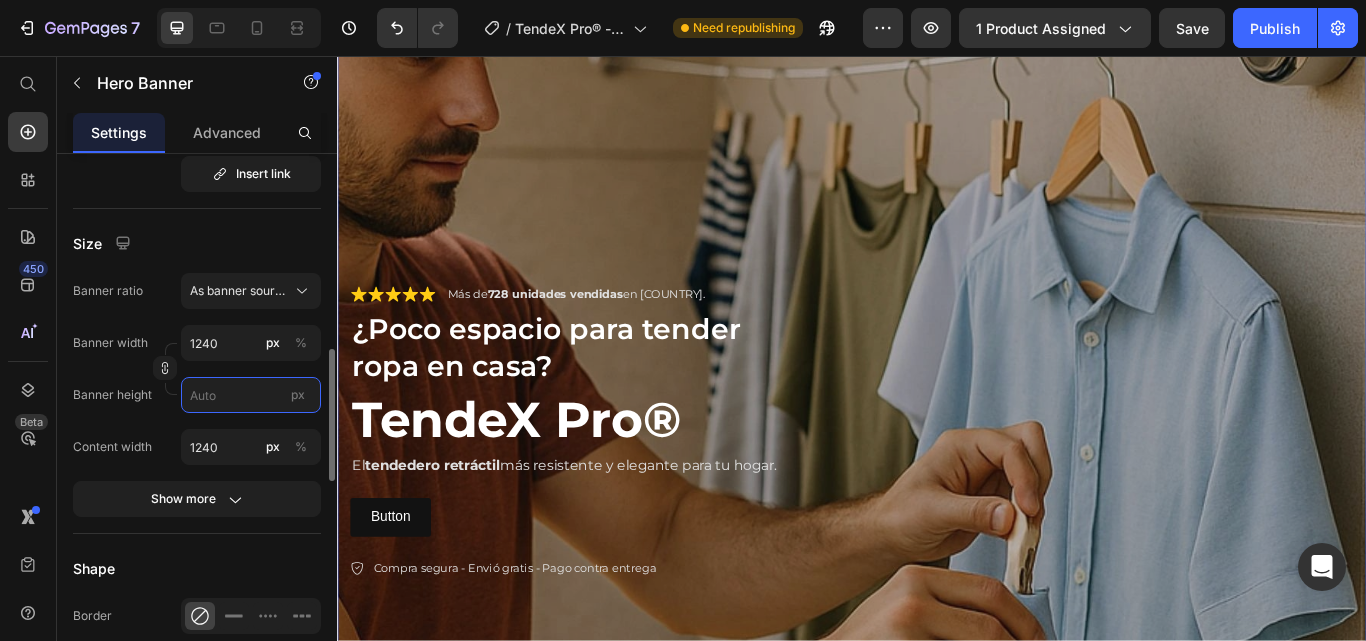 click on "px" at bounding box center [251, 395] 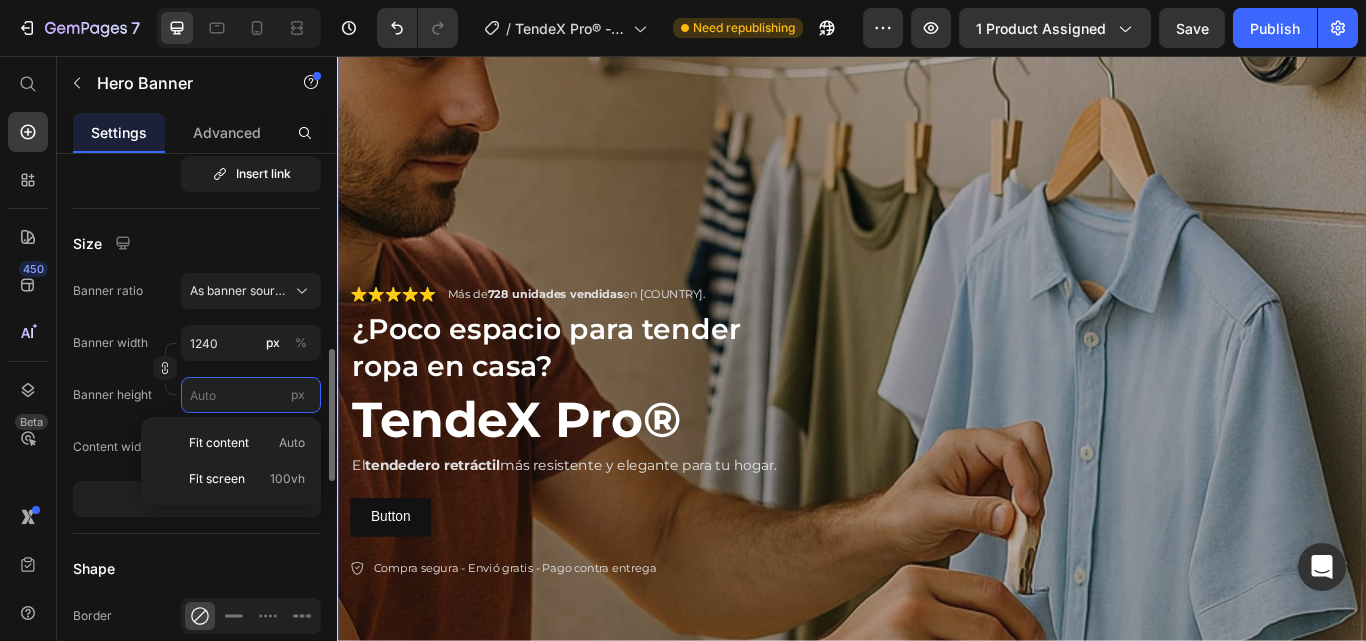 type 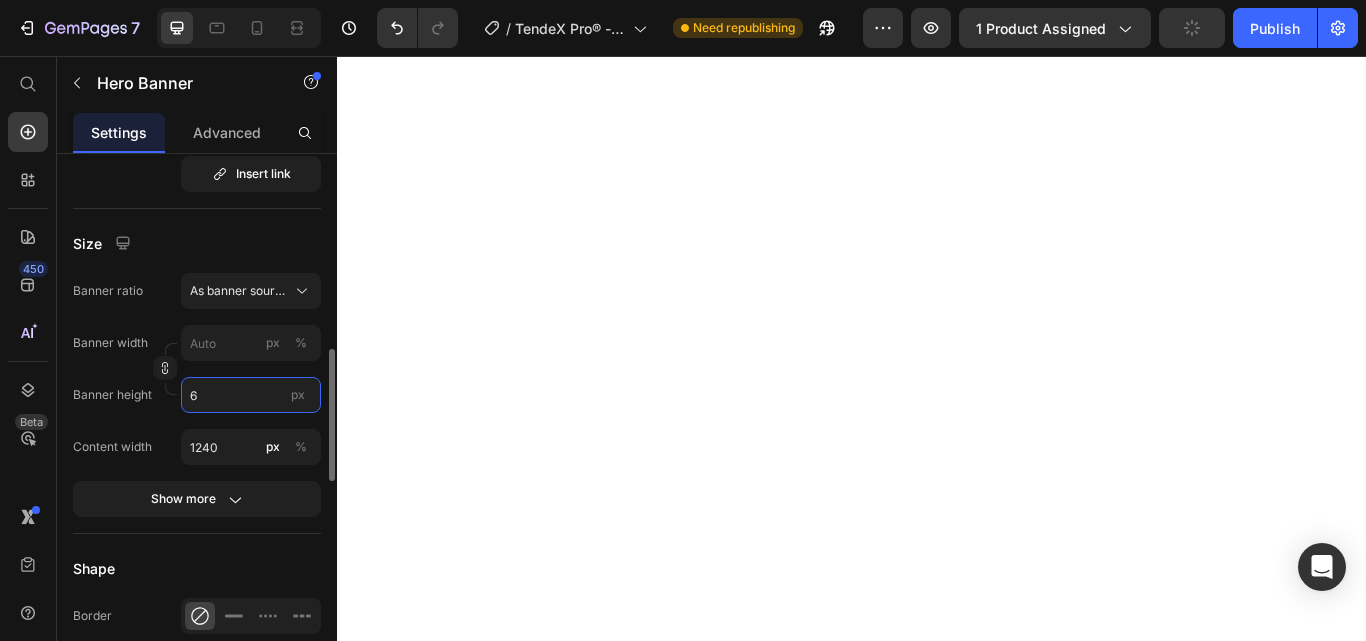 type on "60" 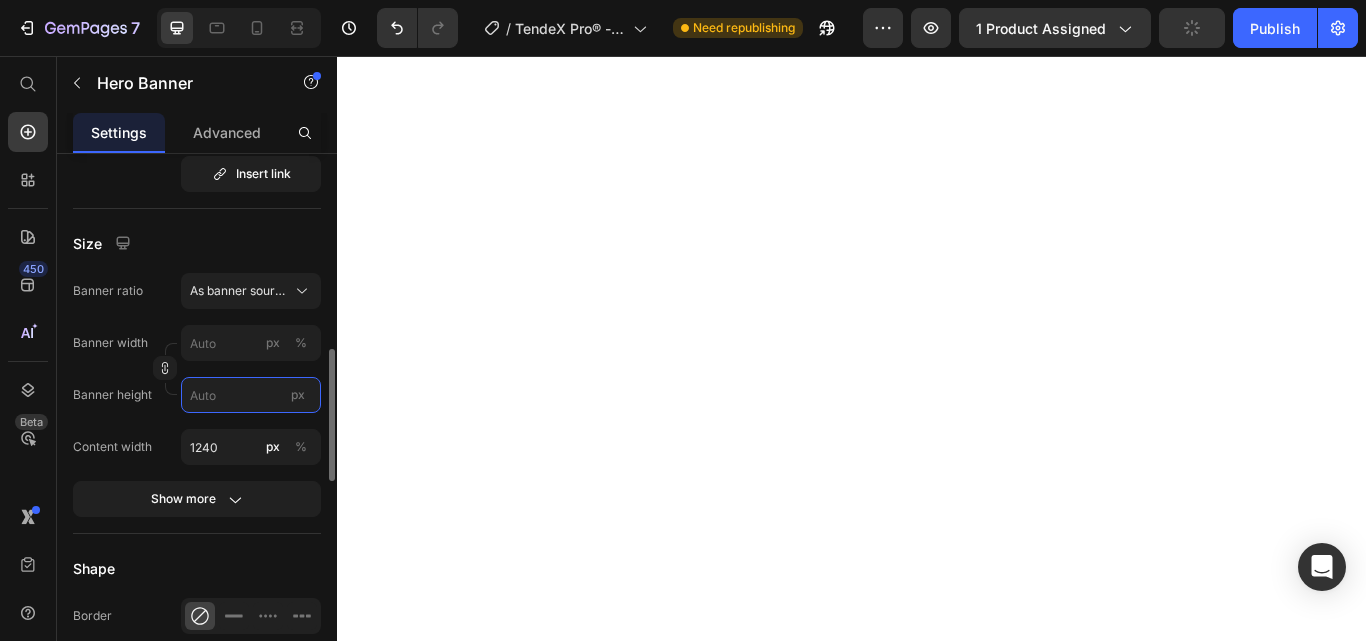 type on "0" 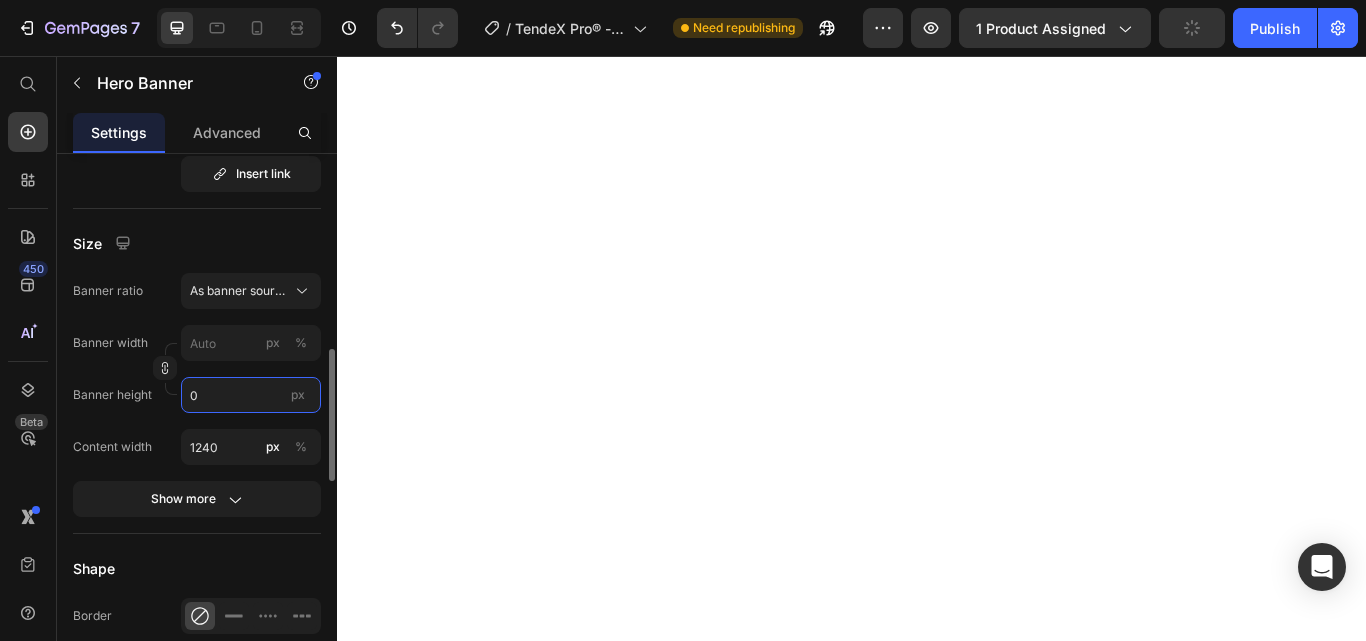 type 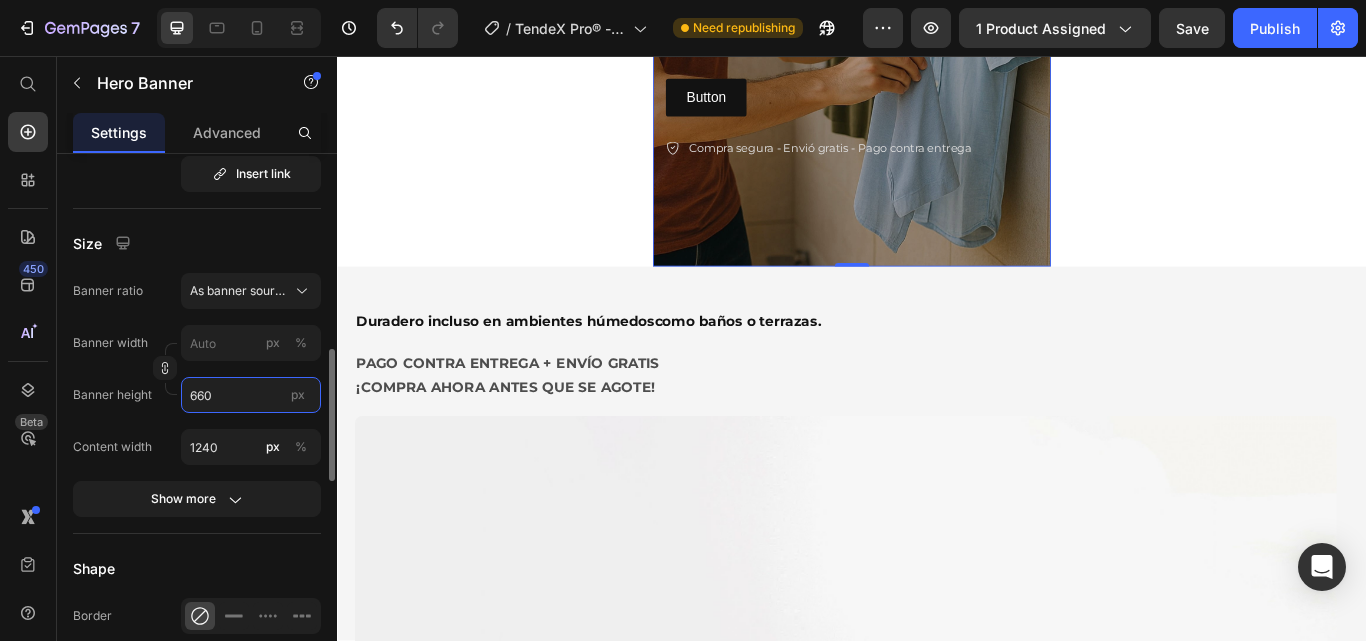scroll, scrollTop: 300, scrollLeft: 0, axis: vertical 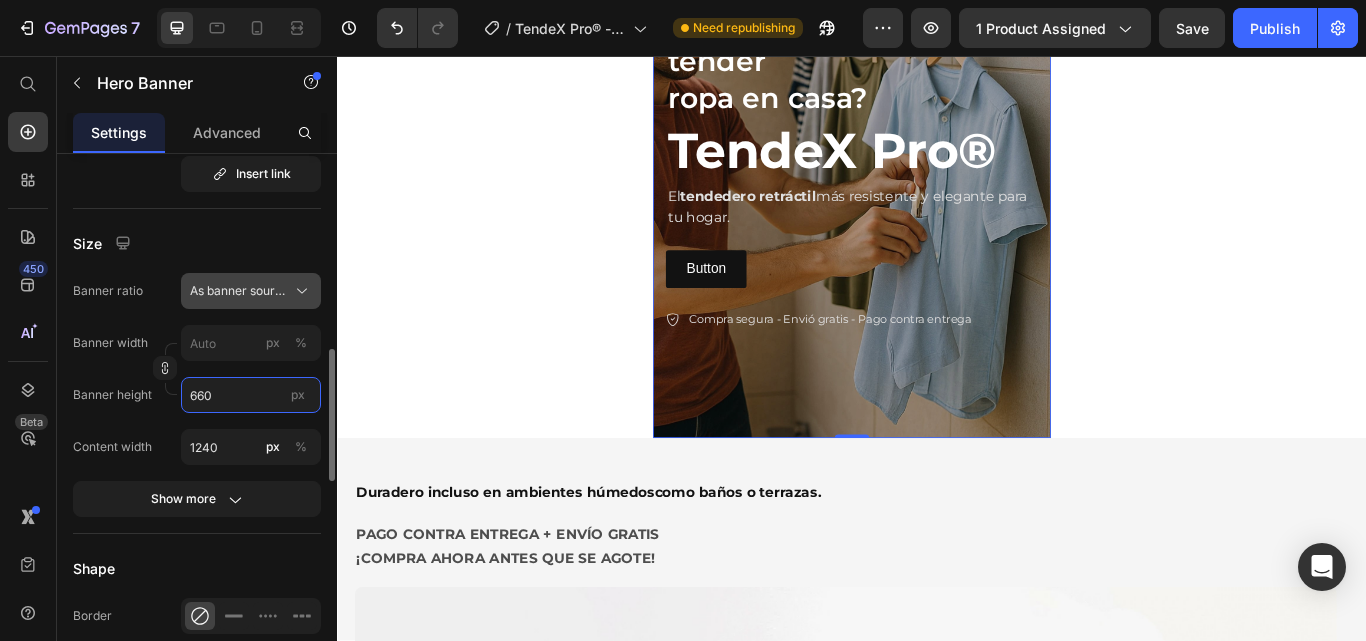 type on "660" 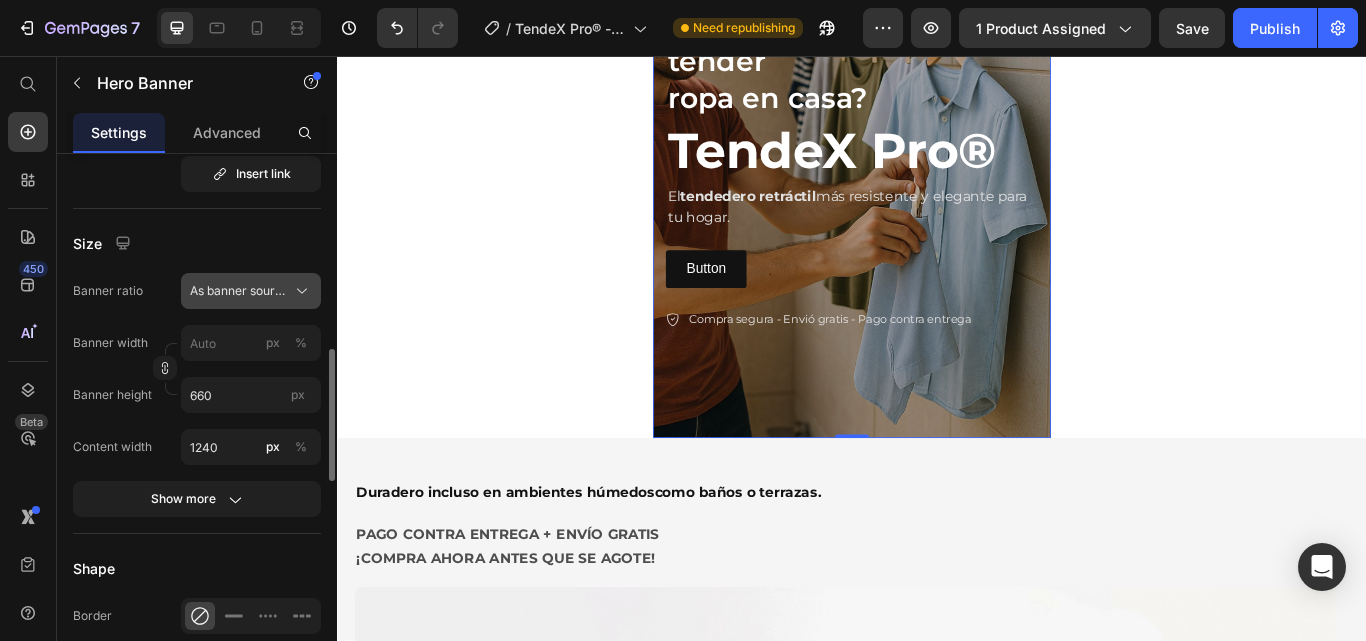 click 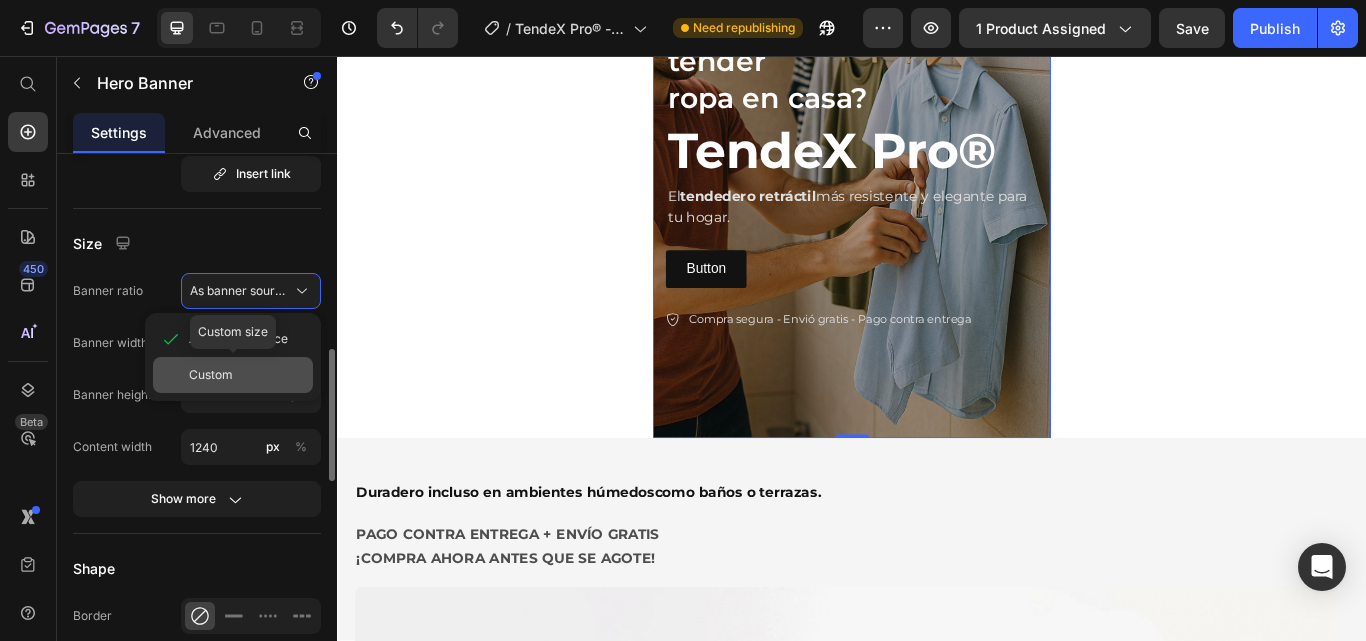 click on "Custom" 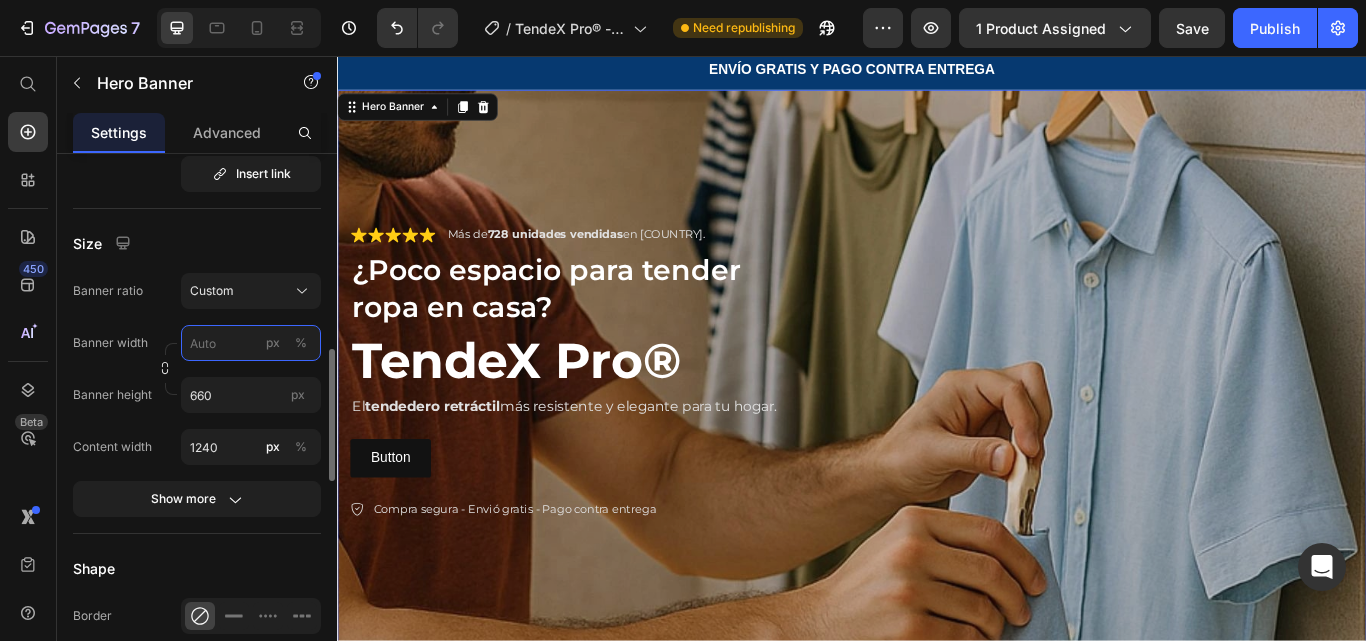 scroll, scrollTop: 0, scrollLeft: 0, axis: both 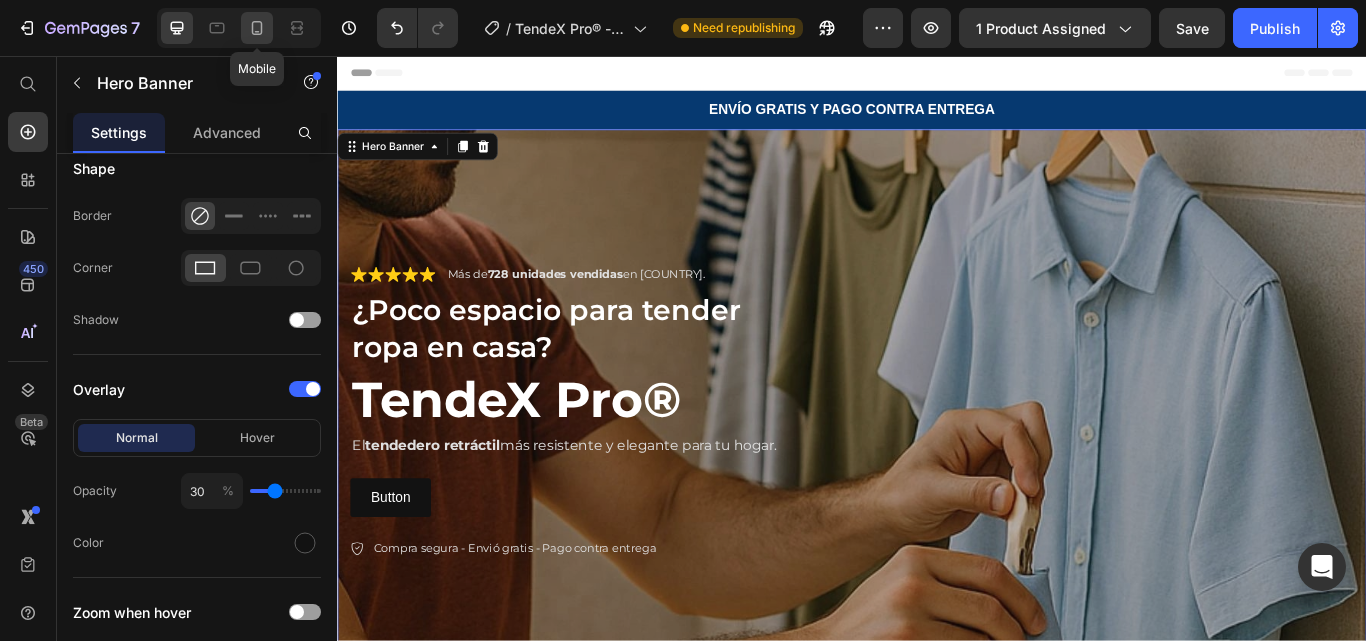click 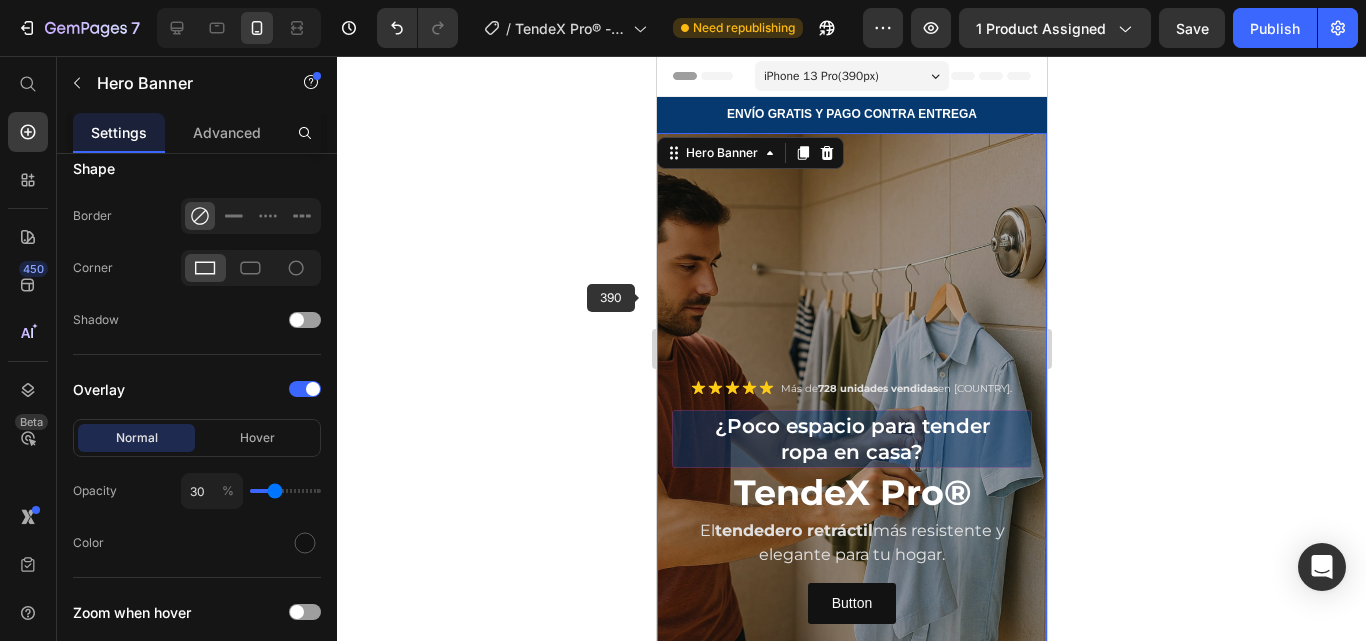 scroll, scrollTop: 7, scrollLeft: 0, axis: vertical 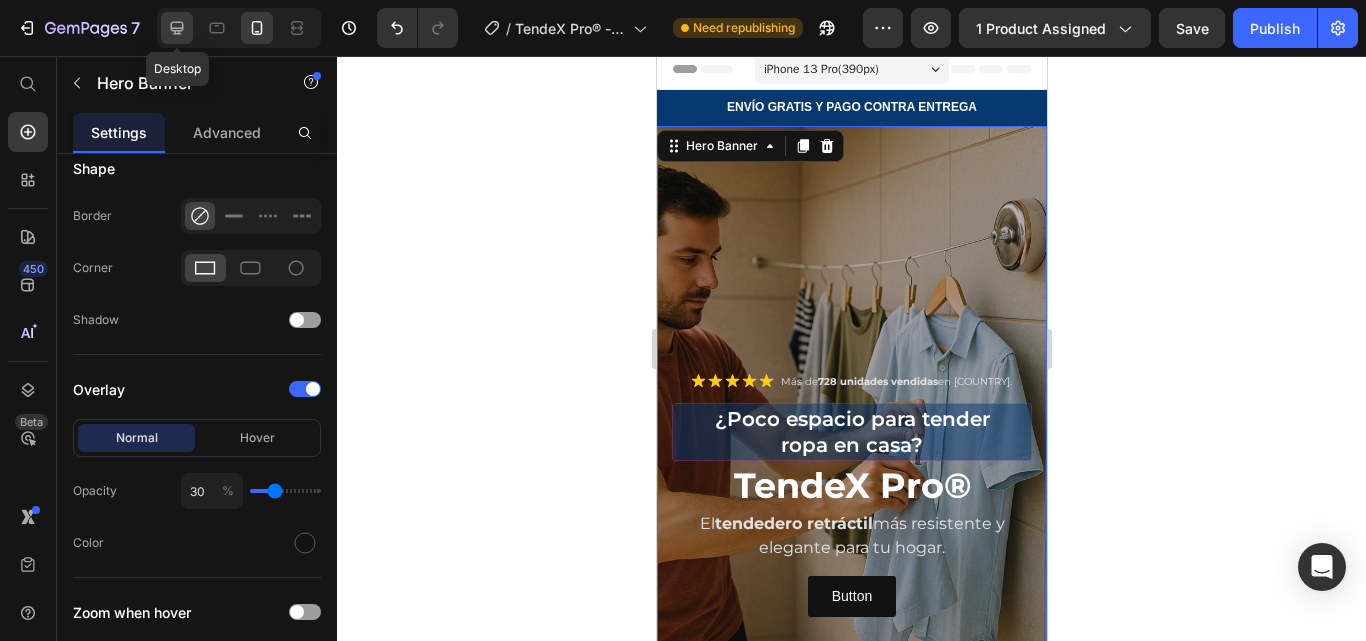 click 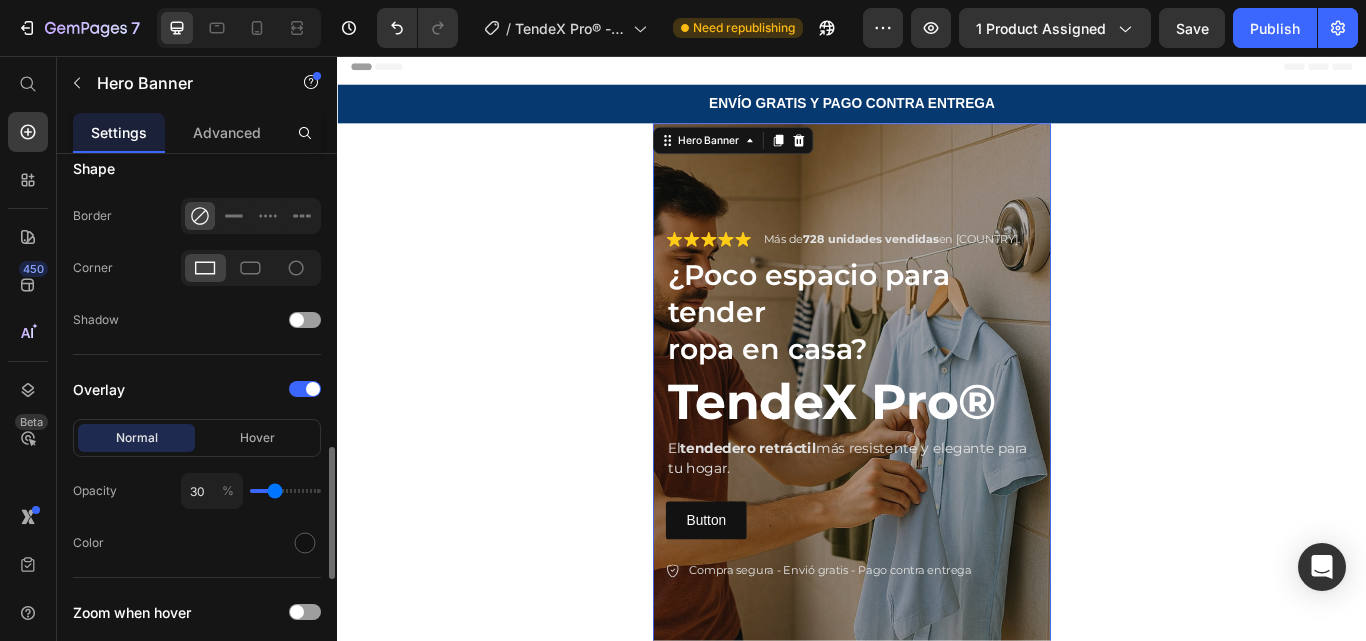 scroll, scrollTop: 16, scrollLeft: 0, axis: vertical 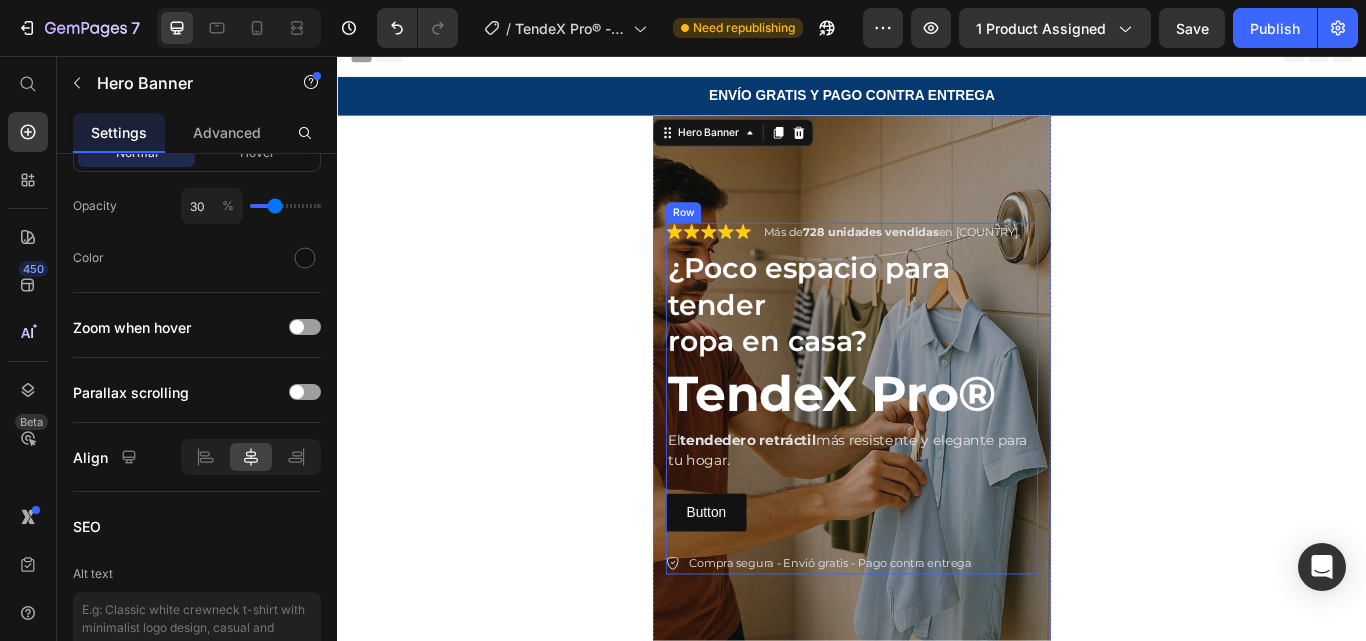 click on "Más de  728 unidades vendidas  en [COUNTRY].  Text Block Row ¿Poco espacio para tender  ropa en casa? Text Block TendeX Pro® Heading El  tendedero retráctil  más resistente y elegante para tu hogar. Text Block Button Button
Compra segura - Envió gratis - Pago contra entrega Item List" at bounding box center (937, 456) 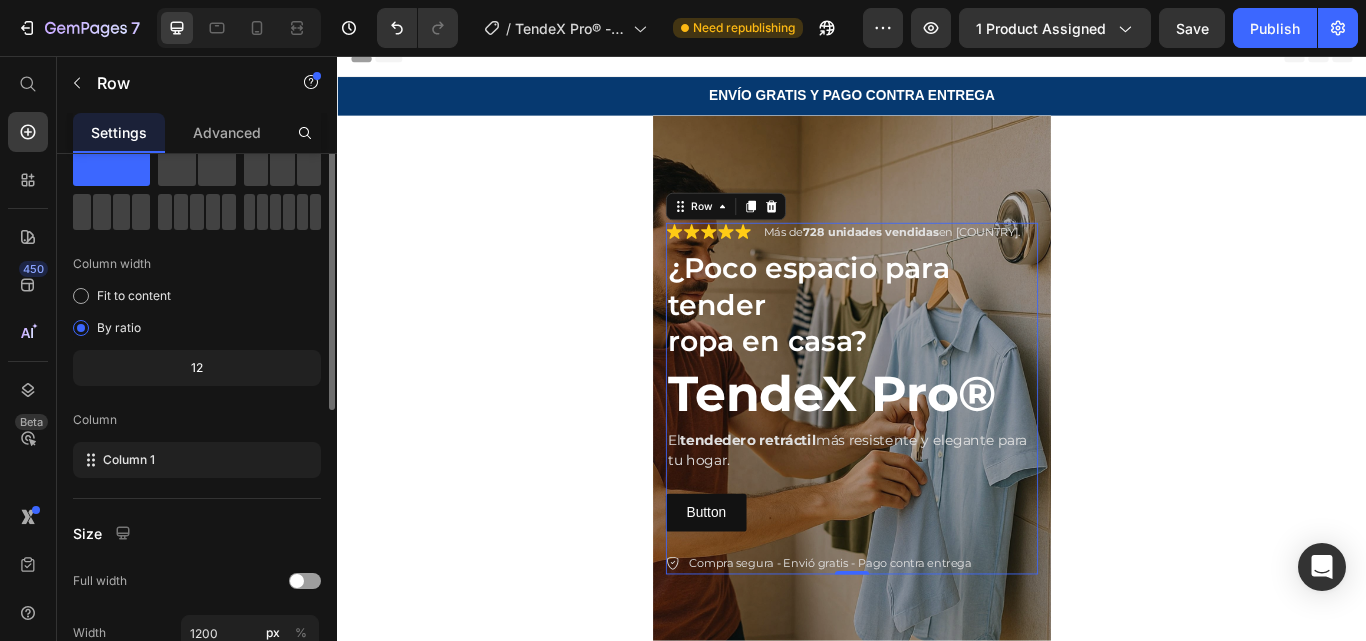 scroll, scrollTop: 0, scrollLeft: 0, axis: both 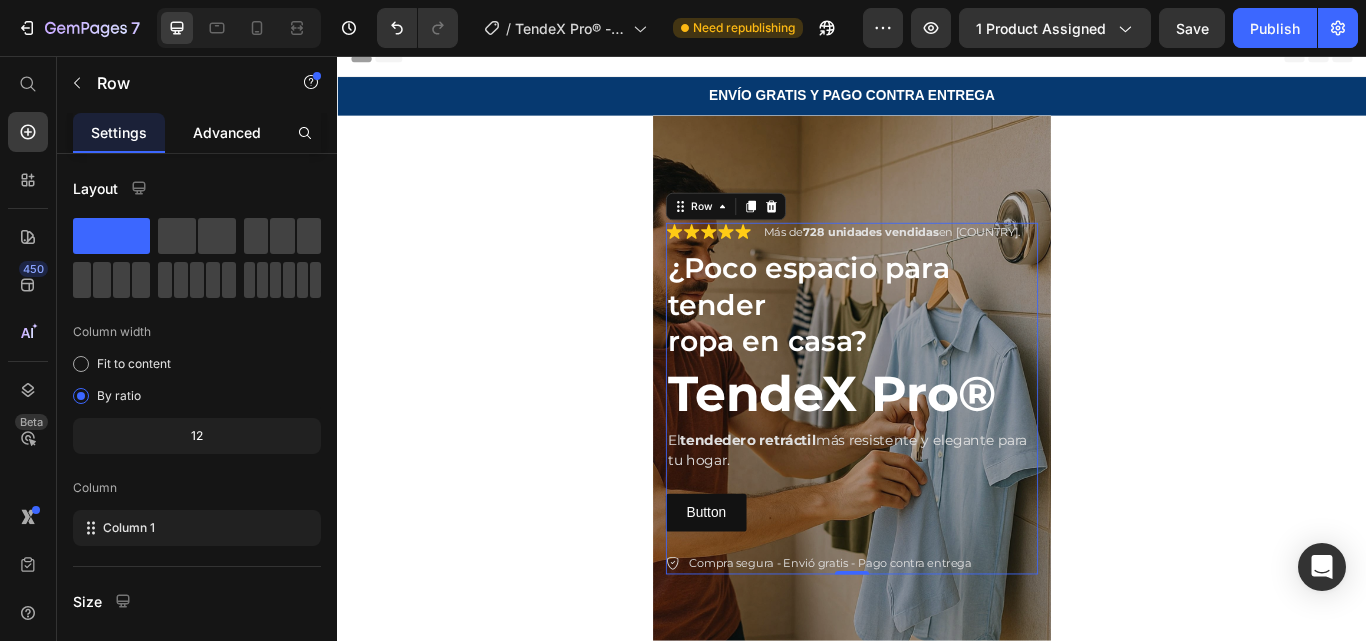 click on "Advanced" at bounding box center (227, 132) 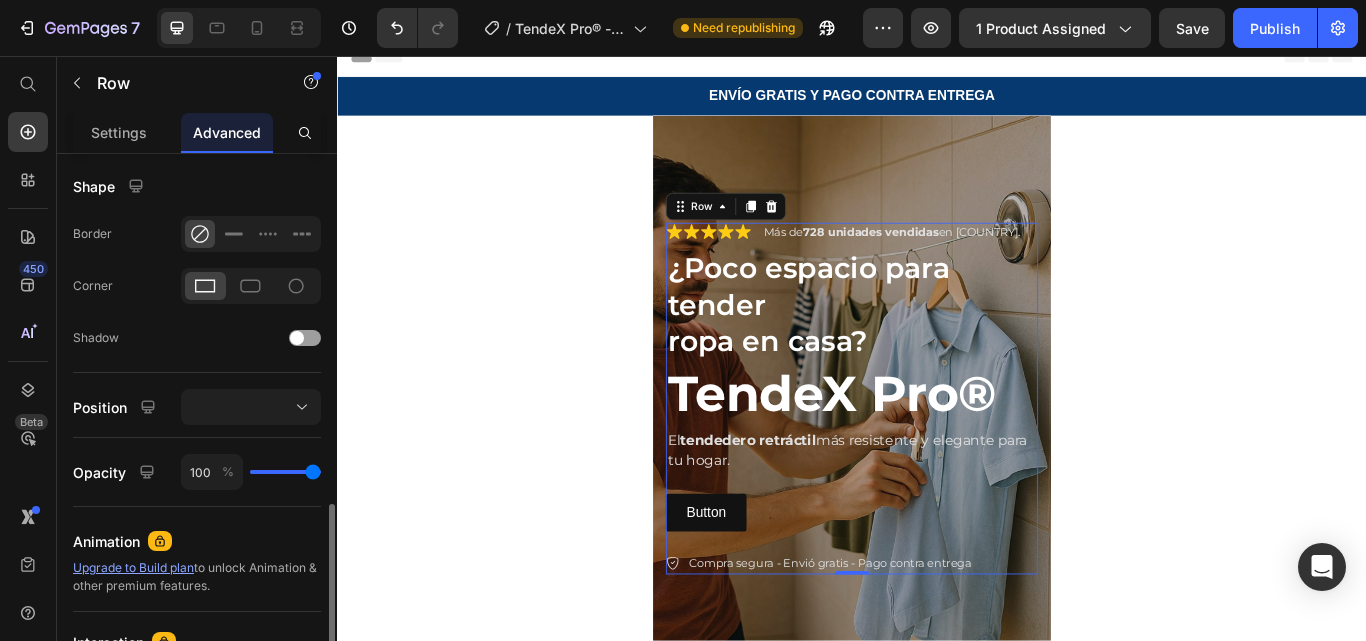 scroll, scrollTop: 761, scrollLeft: 0, axis: vertical 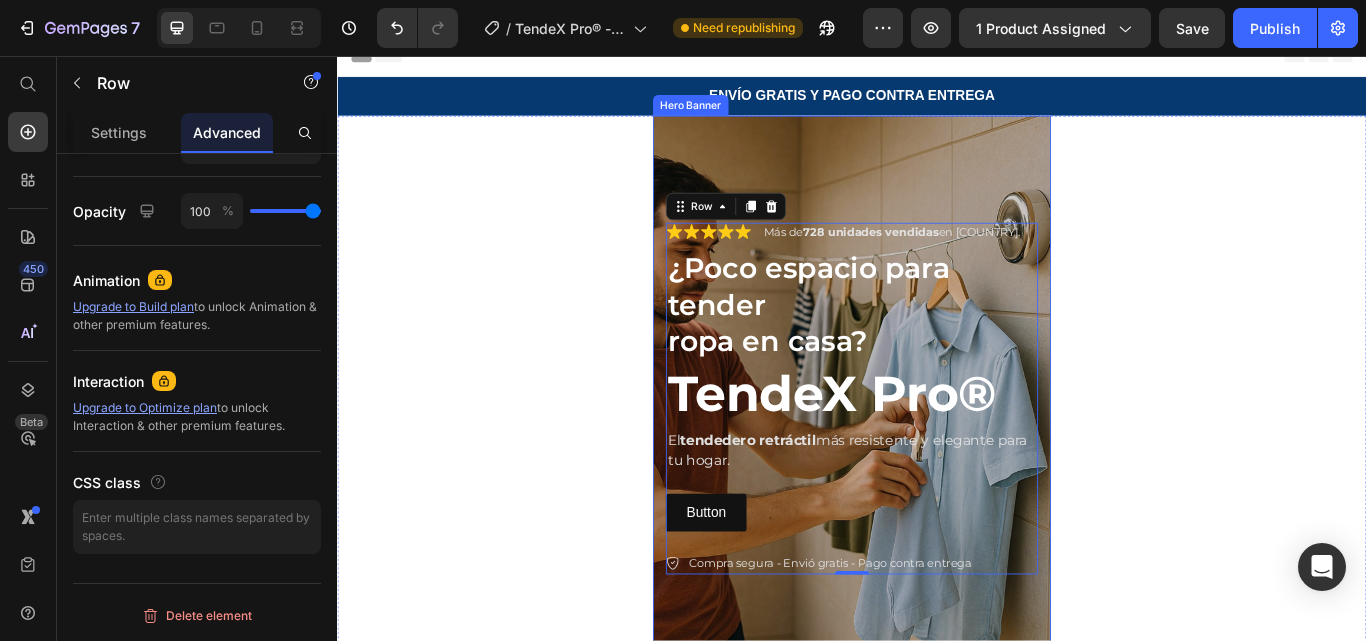click at bounding box center [937, 456] 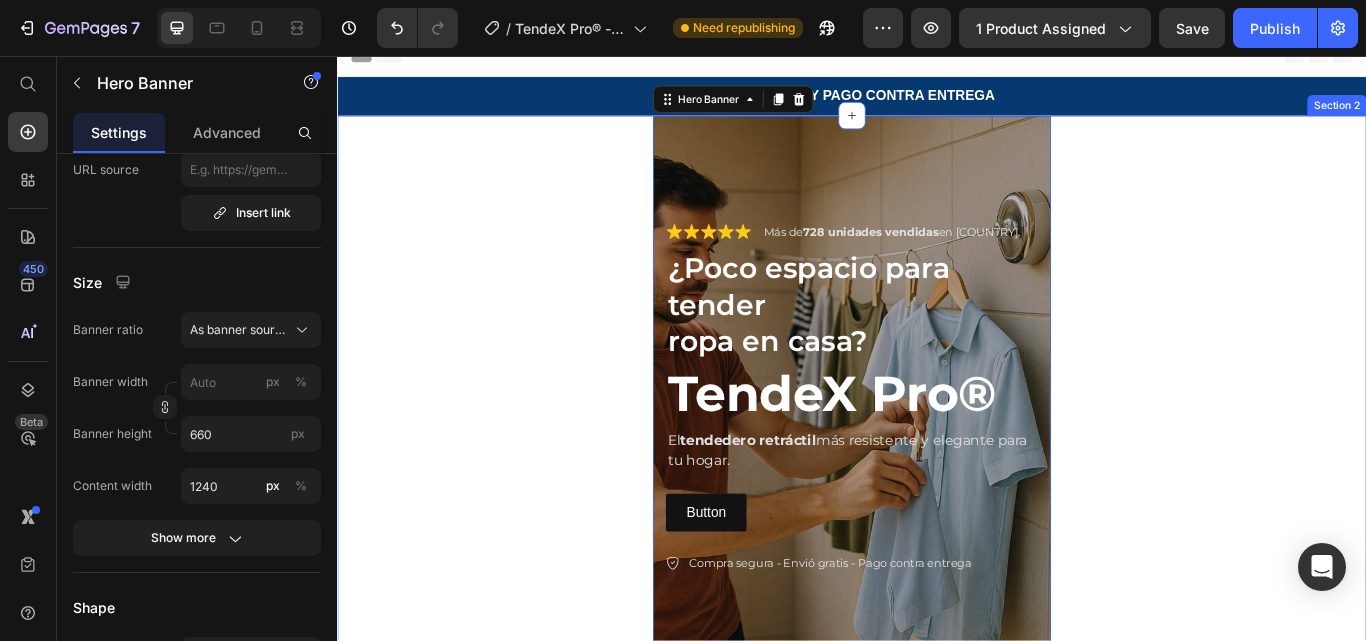 scroll, scrollTop: 0, scrollLeft: 0, axis: both 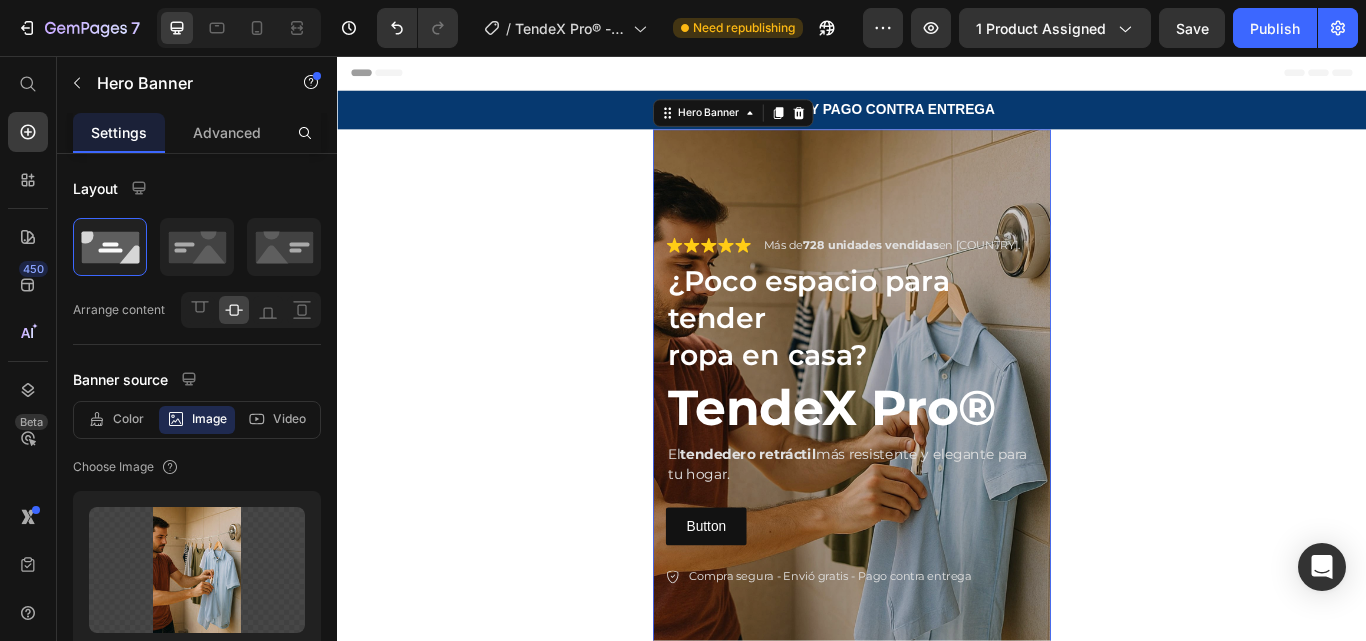 click at bounding box center [937, 472] 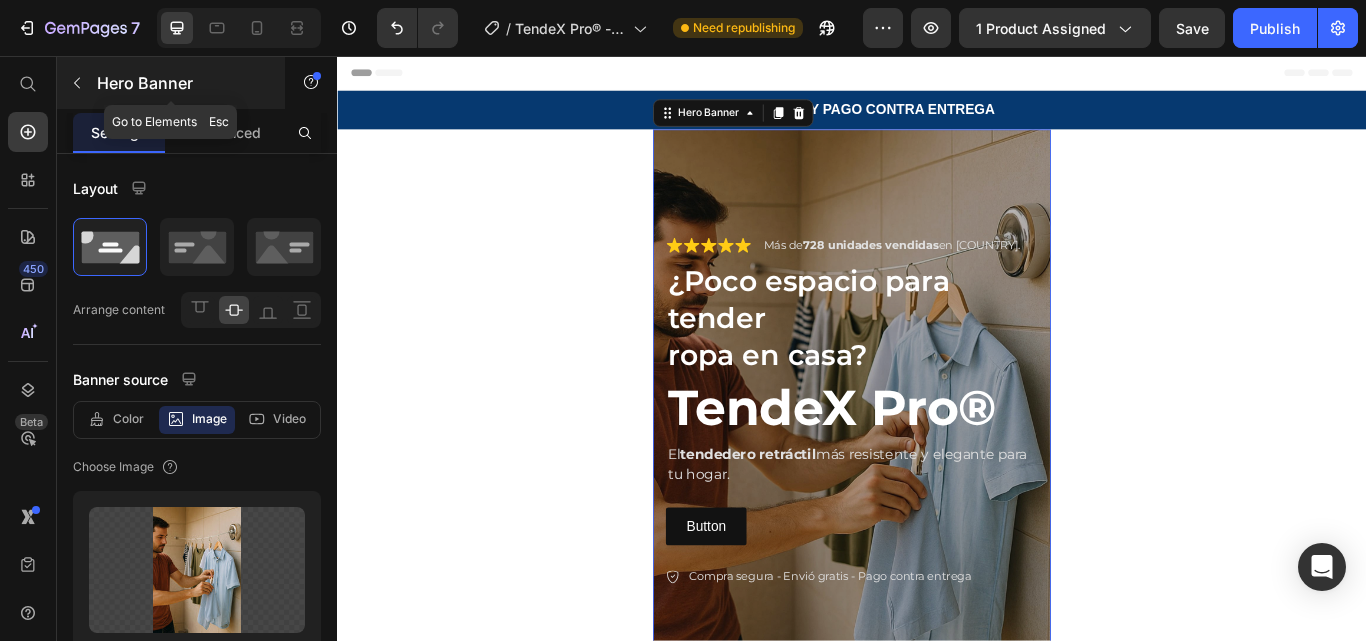 click 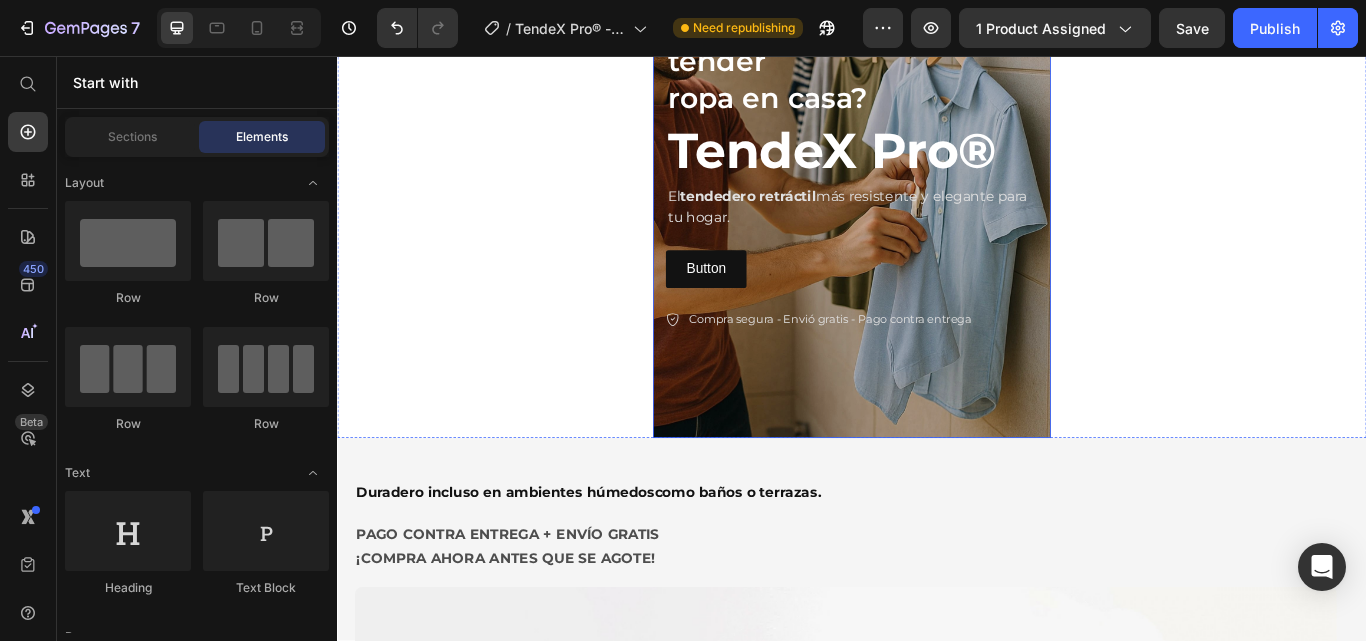 scroll, scrollTop: 0, scrollLeft: 0, axis: both 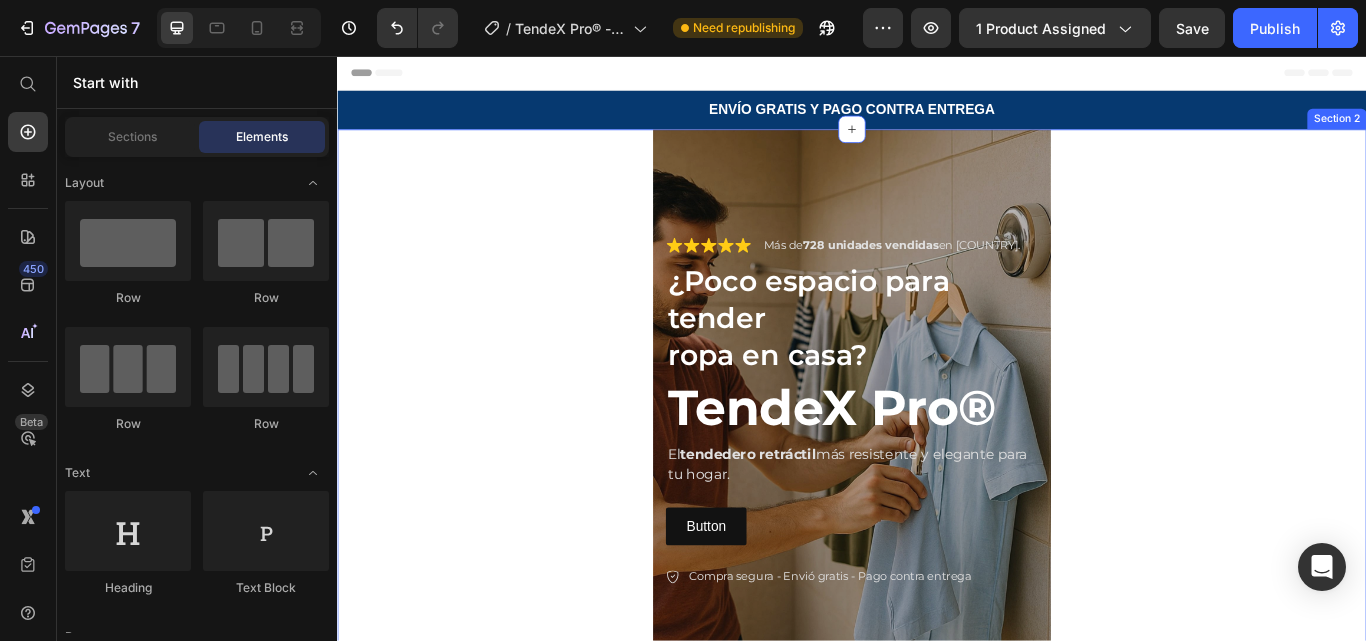 click on "Más de  728 unidades vendidas  en [COUNTRY].  Text Block Row ¿Poco espacio para tender  ropa en casa? Text Block TendeX Pro® Heading El  tendedero retráctil  más resistente y elegante para tu hogar. Text Block Button Button
Compra segura - Envió gratis - Pago contra entrega Item List Row Hero Banner" at bounding box center [937, 472] 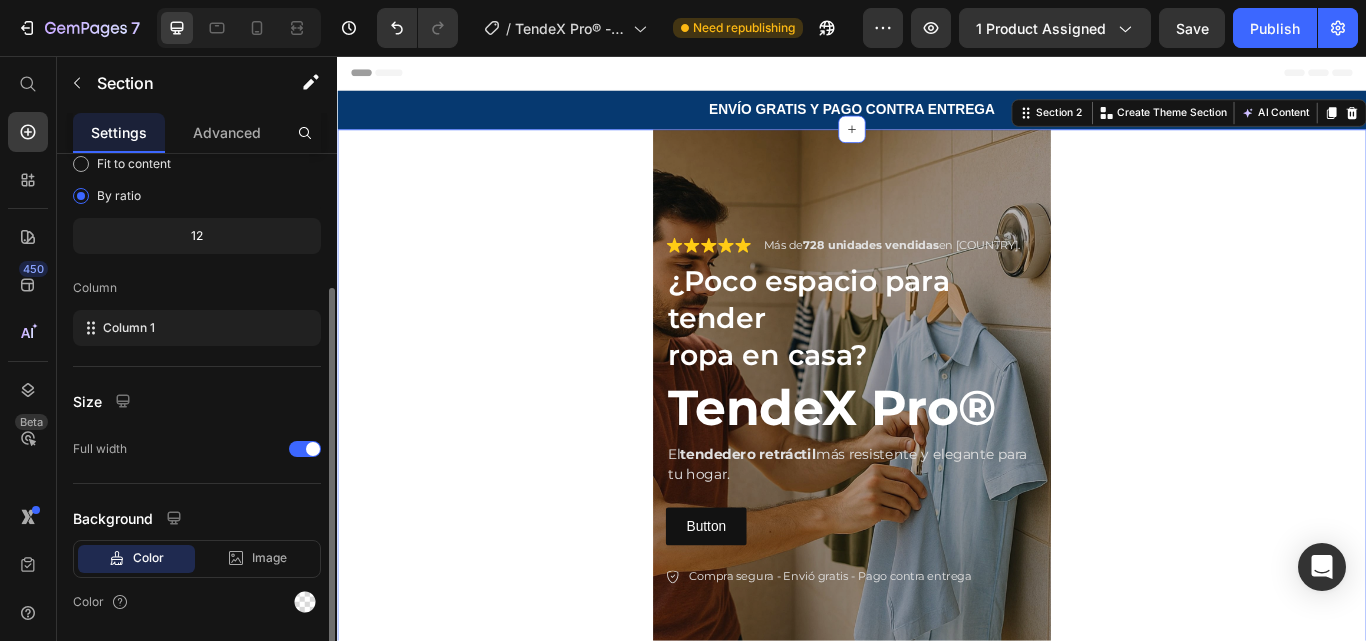 scroll, scrollTop: 264, scrollLeft: 0, axis: vertical 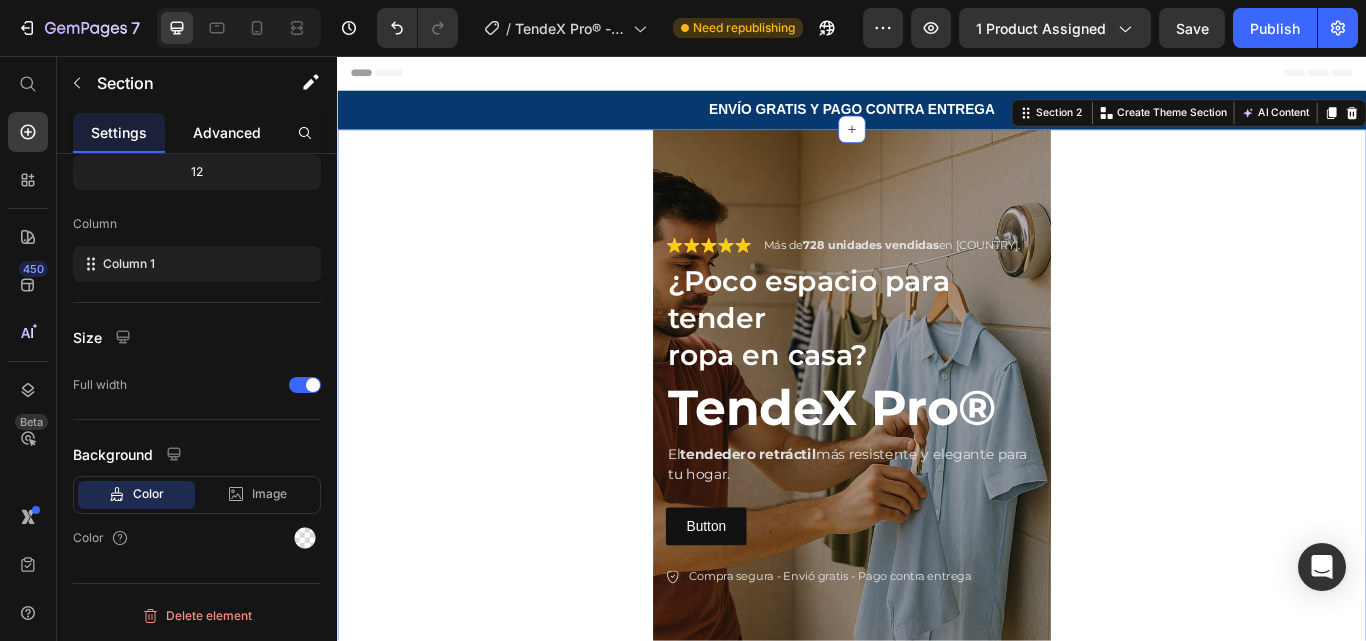 click on "Advanced" 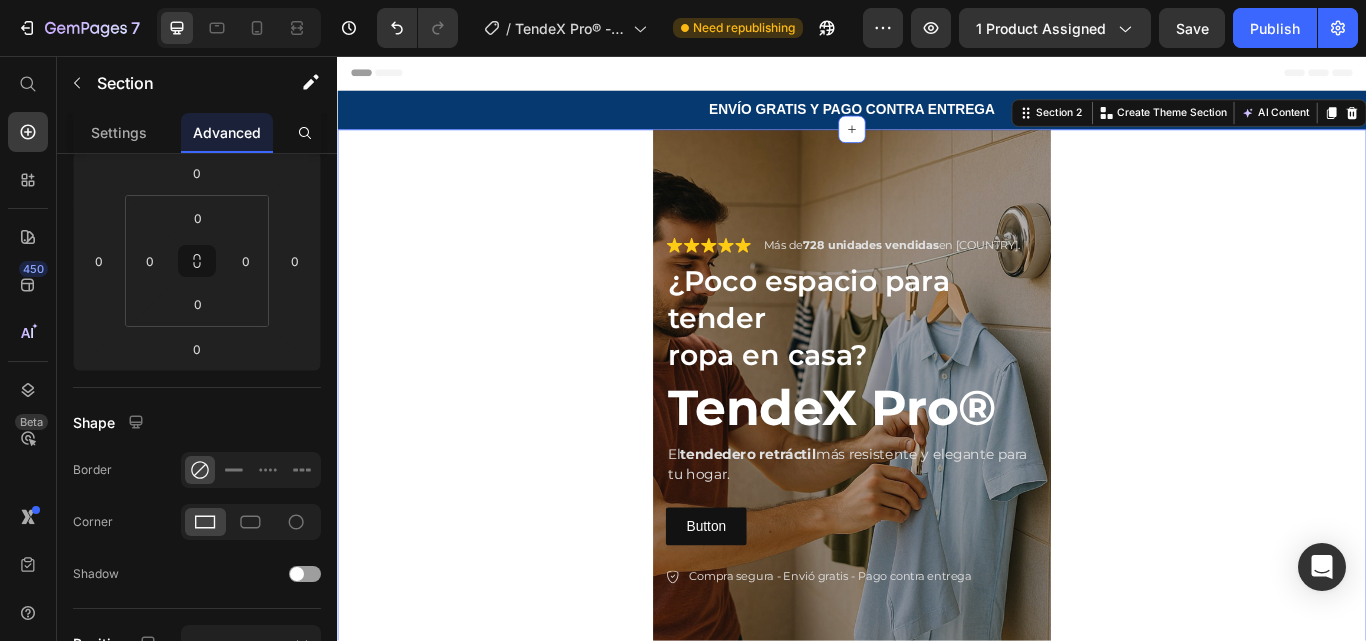 scroll, scrollTop: 0, scrollLeft: 0, axis: both 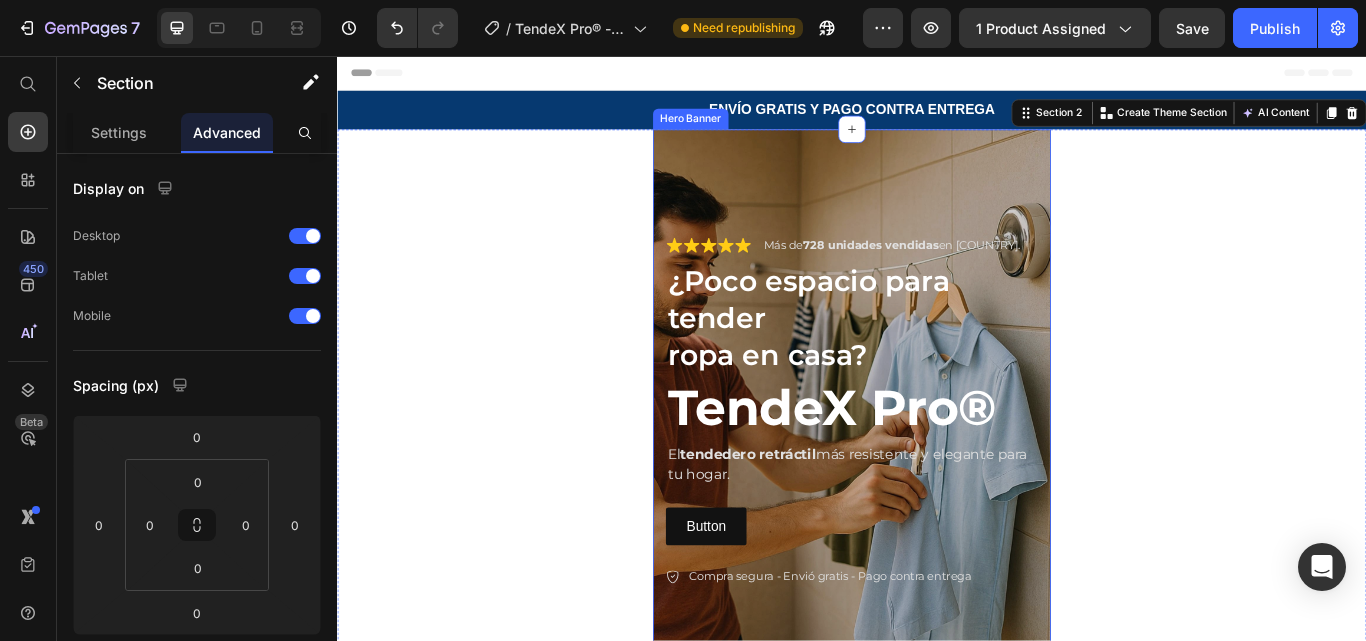 click at bounding box center (937, 472) 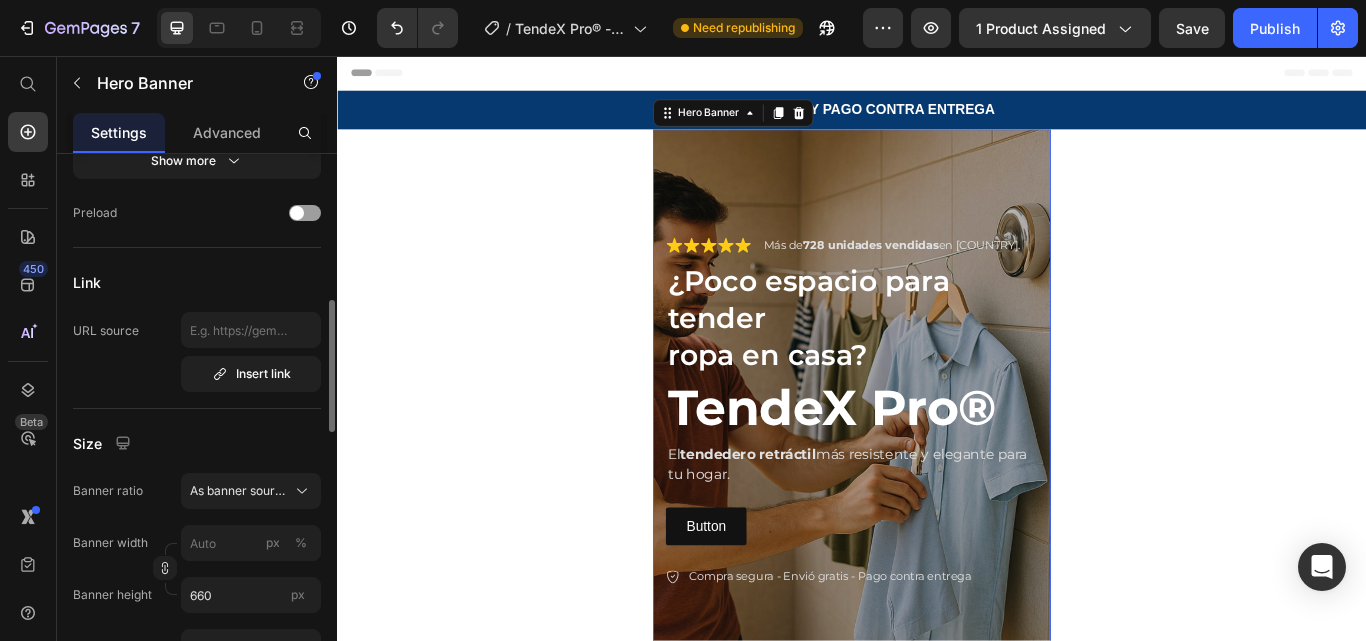 scroll, scrollTop: 700, scrollLeft: 0, axis: vertical 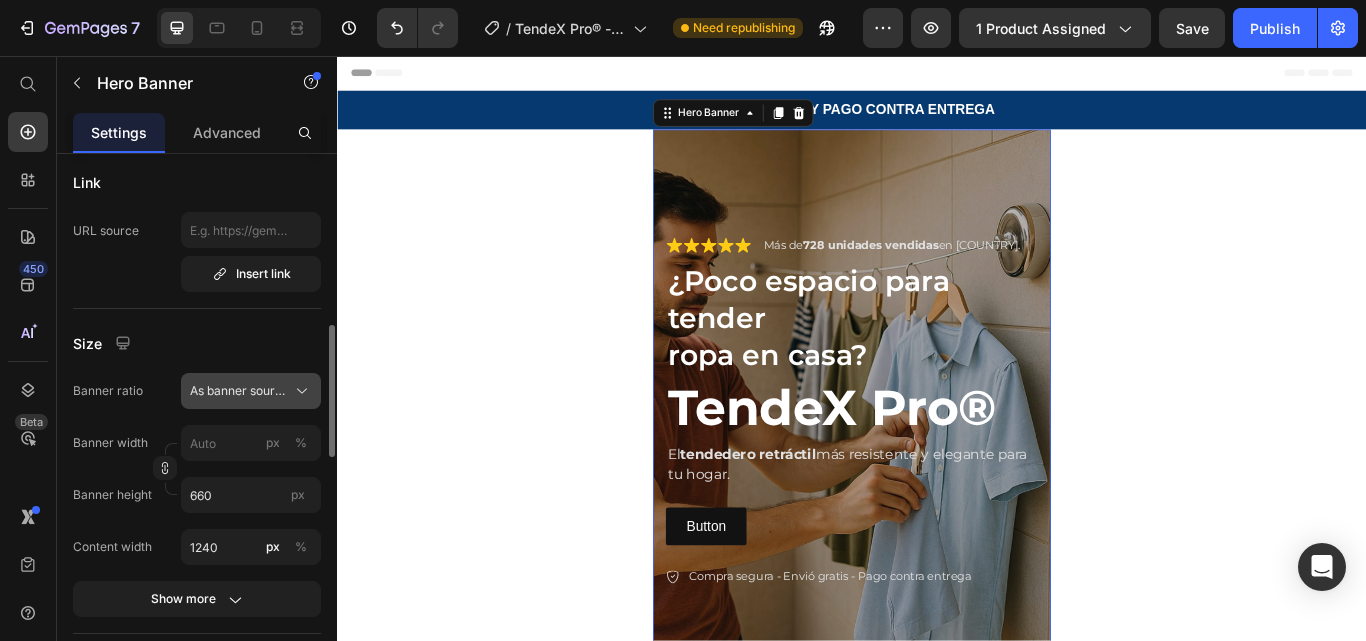 click on "As banner source" at bounding box center (239, 391) 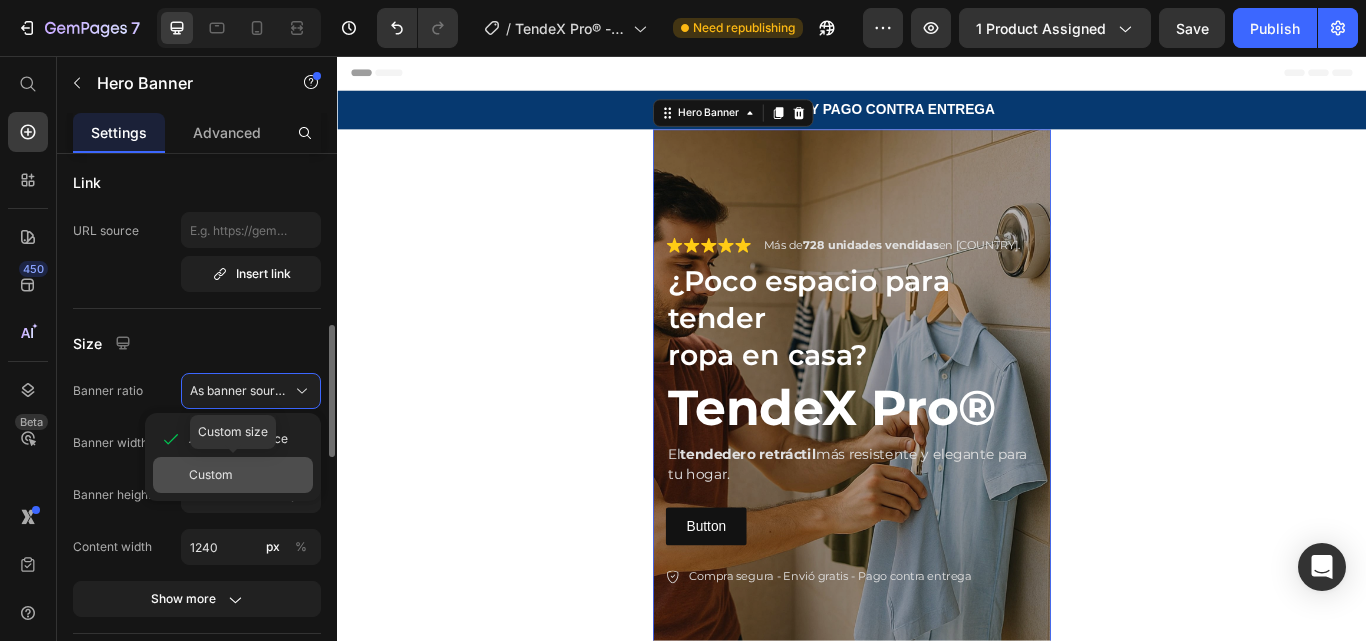 click on "Custom" at bounding box center (211, 475) 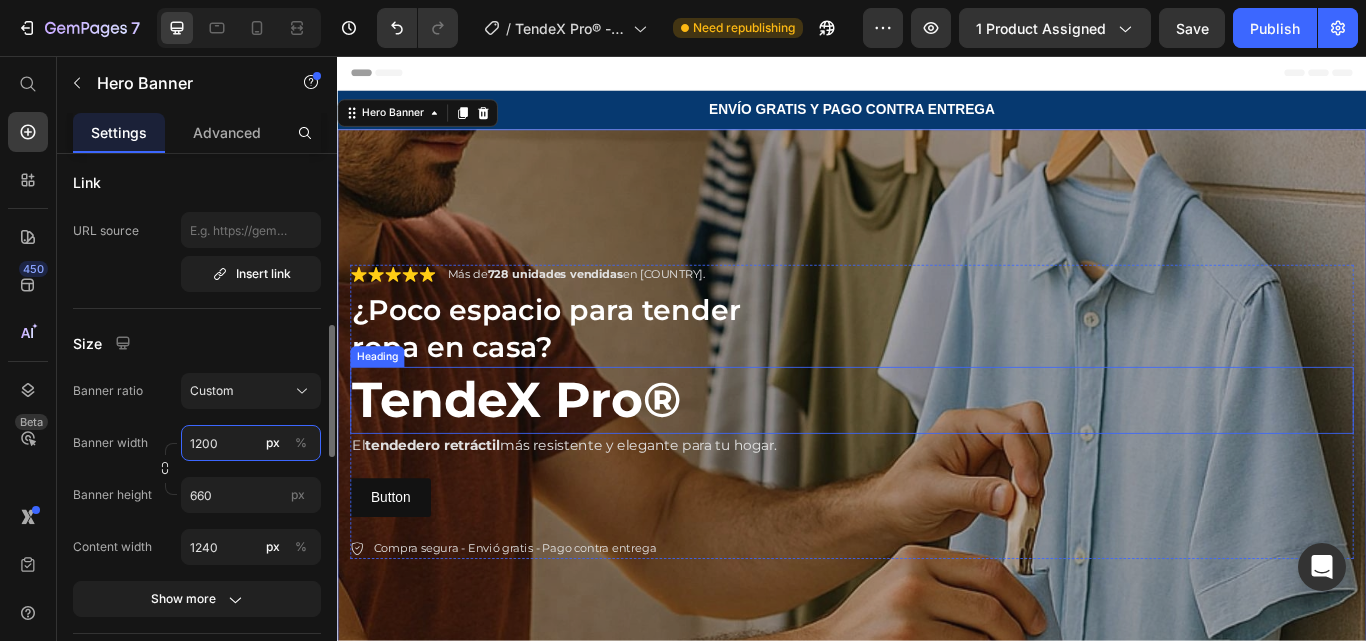 scroll, scrollTop: 300, scrollLeft: 0, axis: vertical 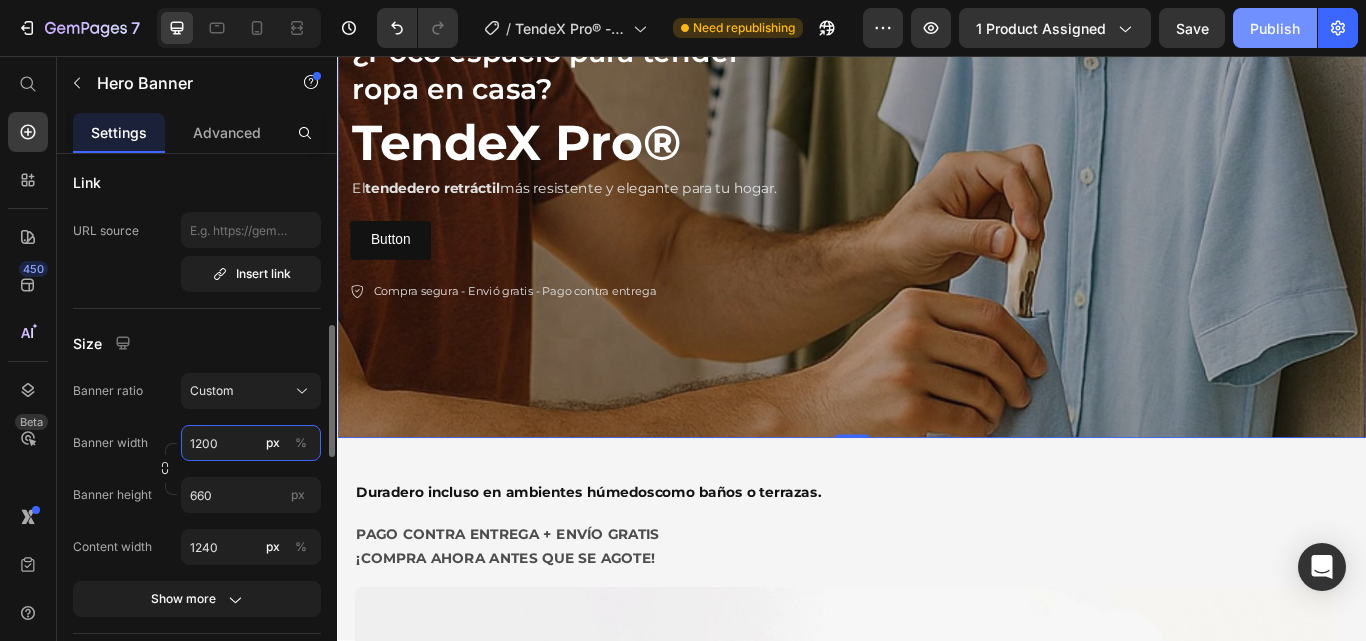 type on "1200" 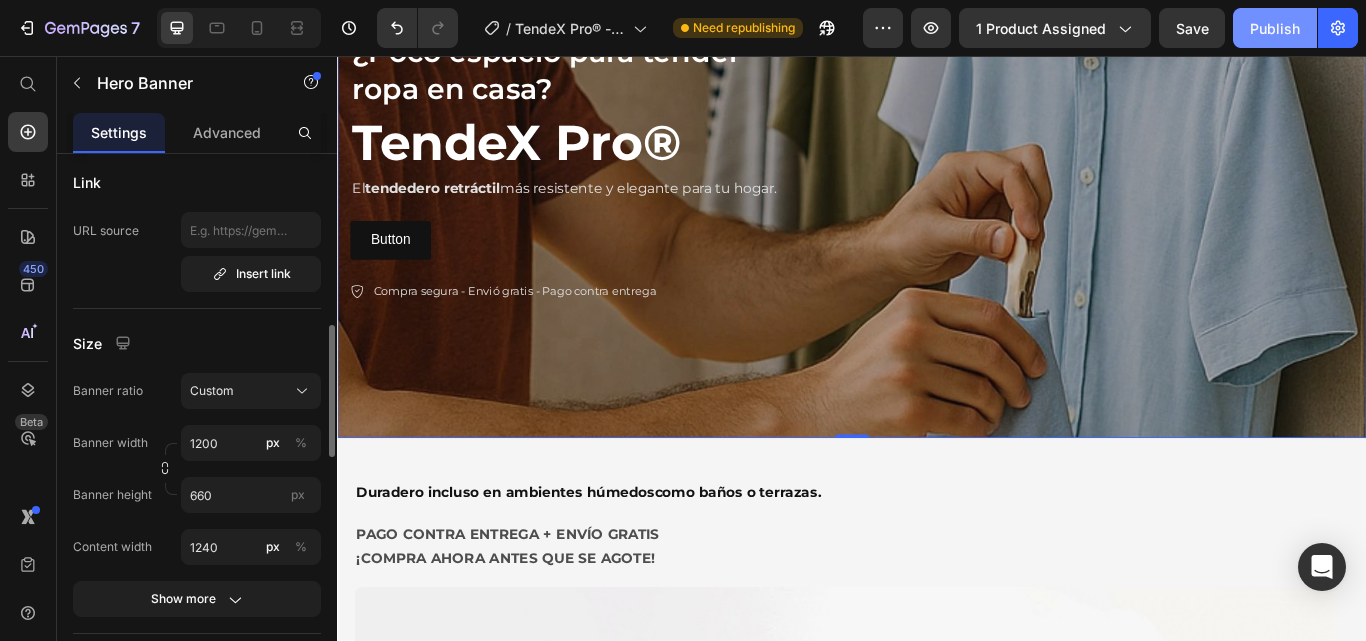 click on "Publish" 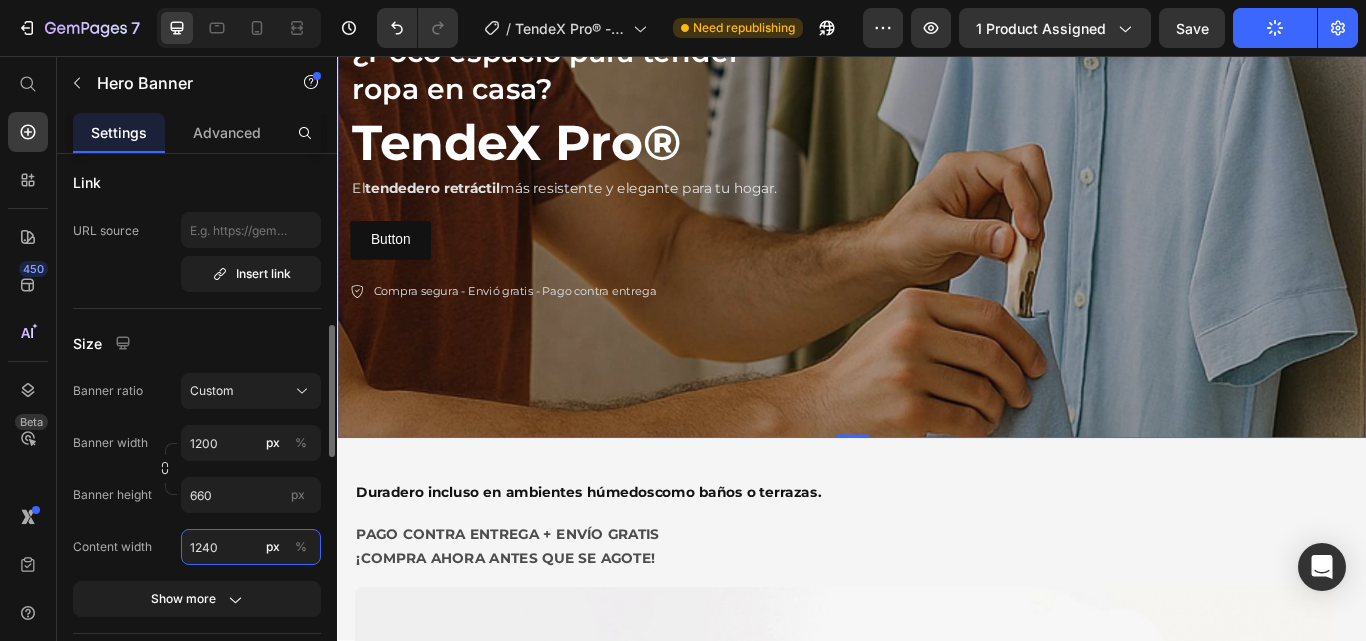 click on "1240" at bounding box center (251, 547) 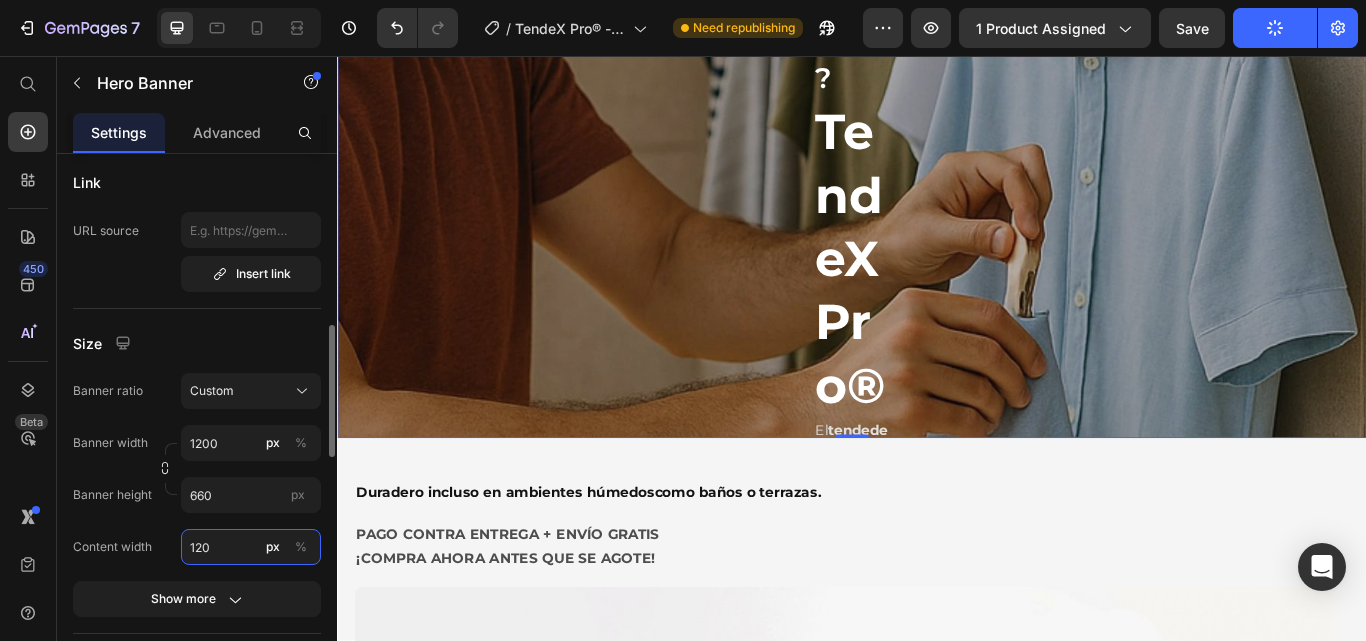 type on "1200" 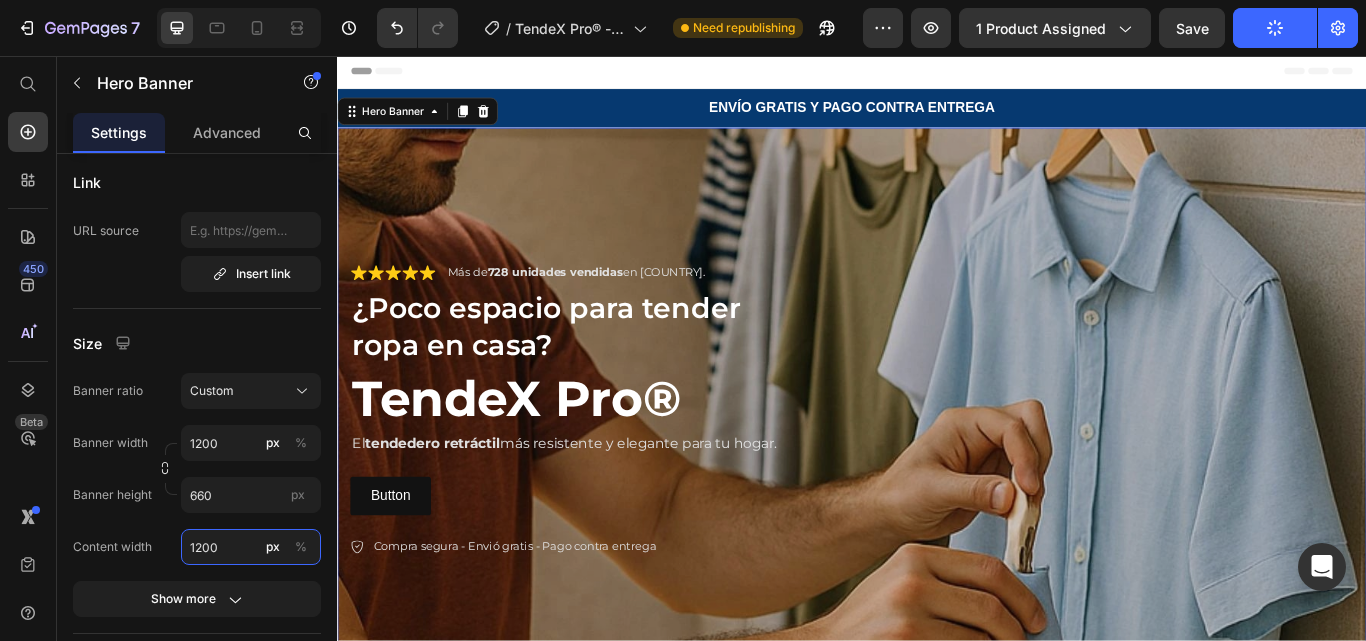 scroll, scrollTop: 0, scrollLeft: 0, axis: both 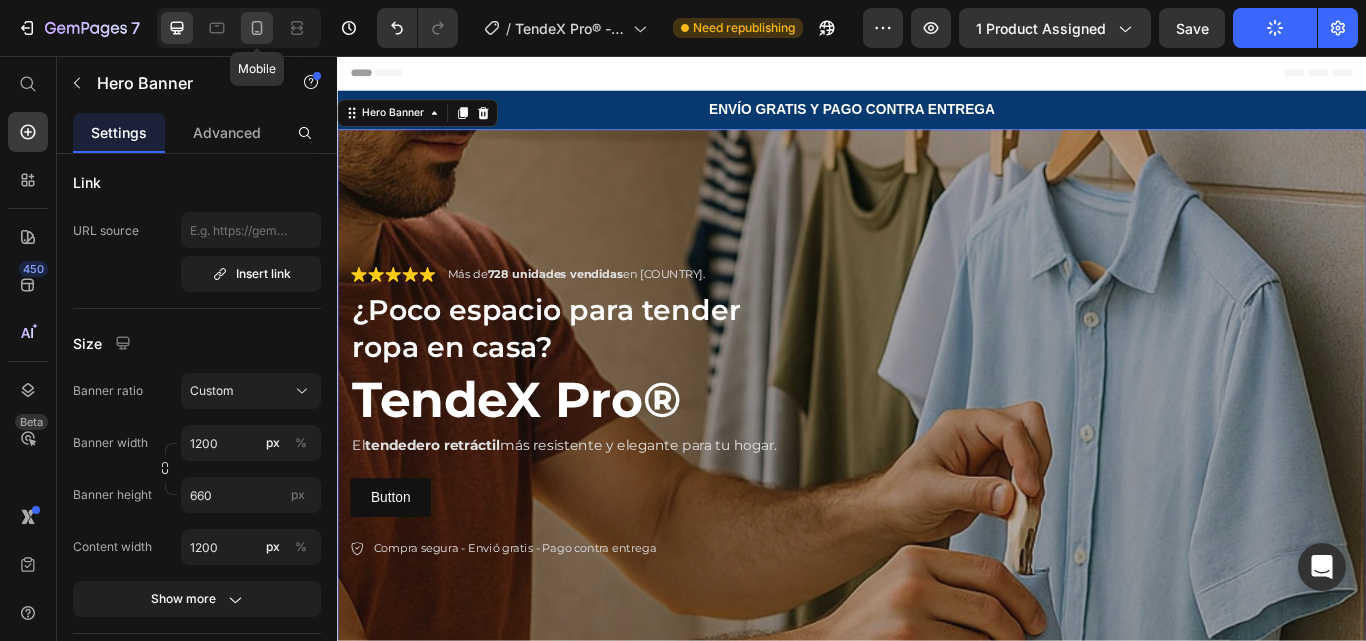 click 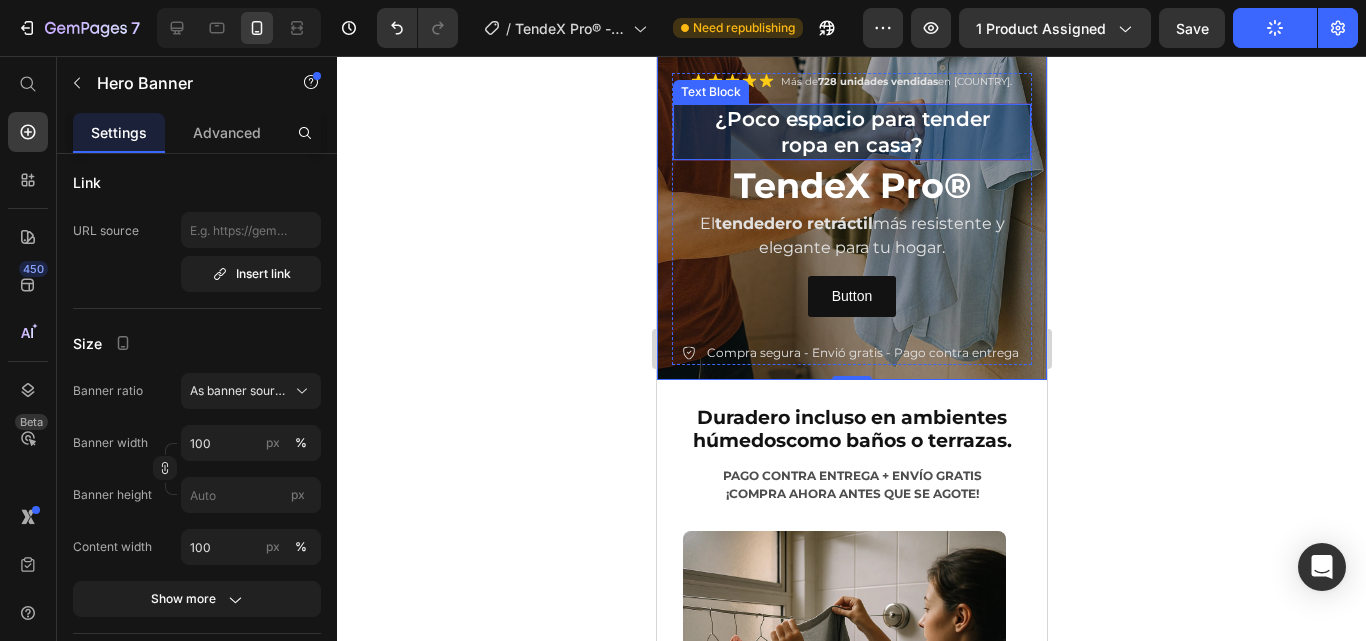 scroll, scrollTop: 7, scrollLeft: 0, axis: vertical 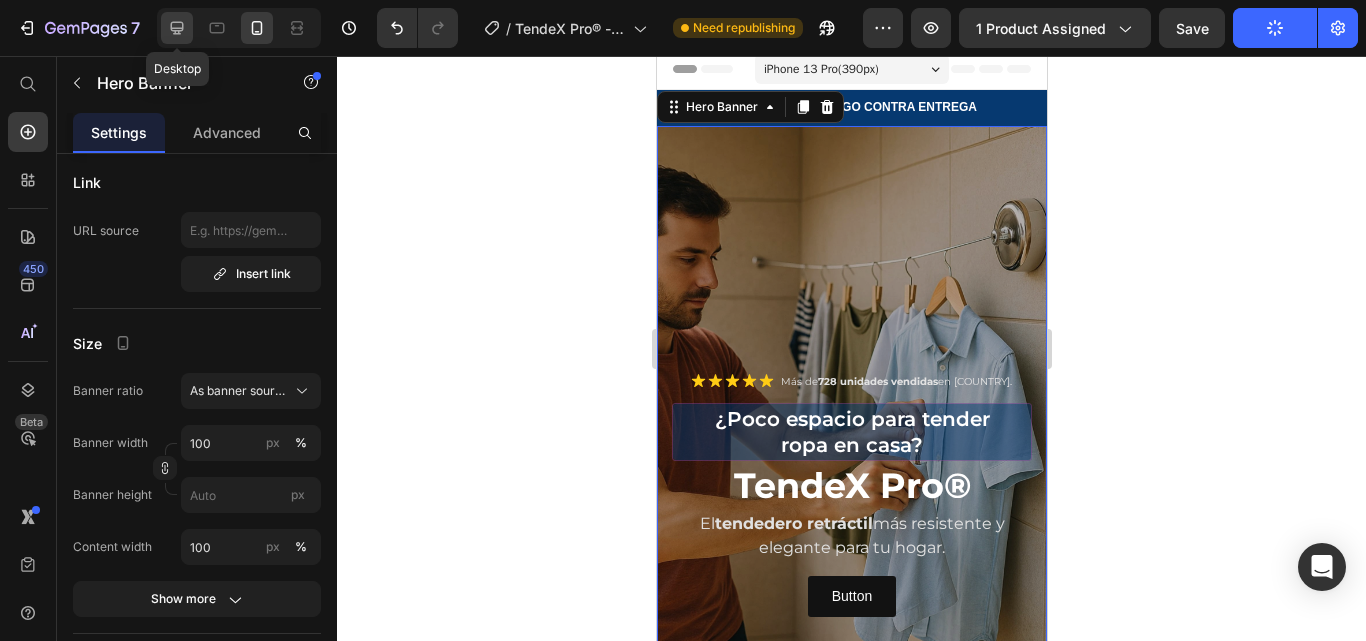click 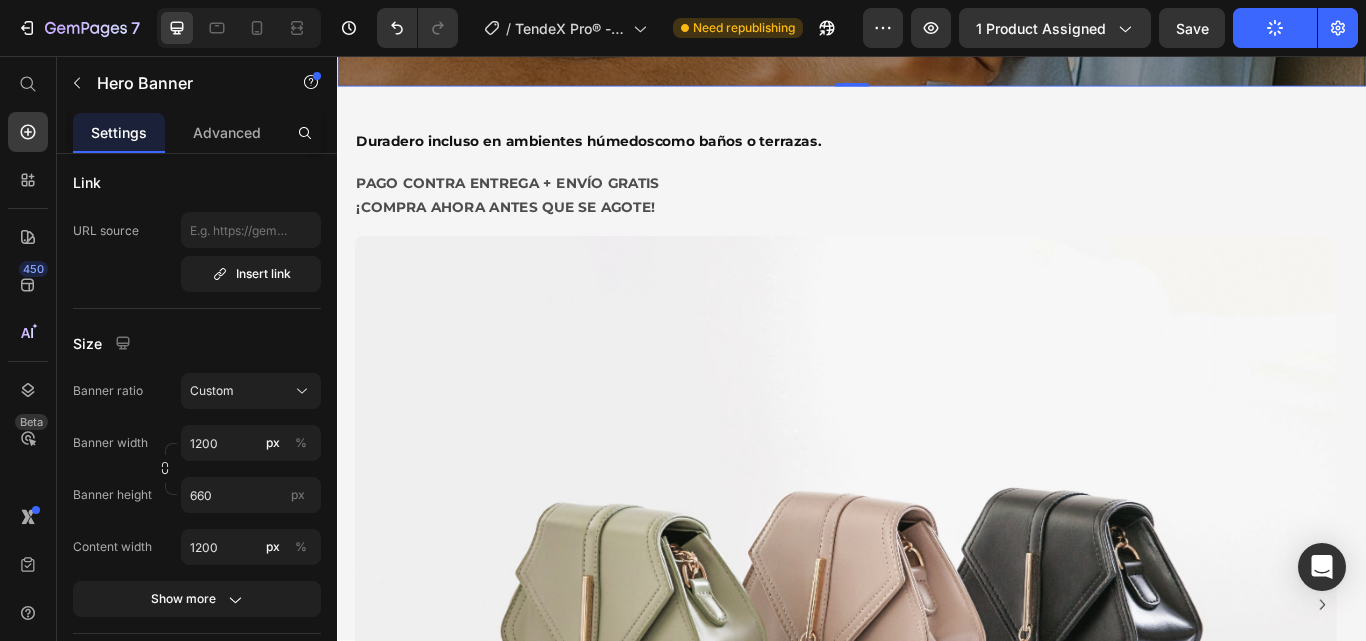 scroll, scrollTop: 816, scrollLeft: 0, axis: vertical 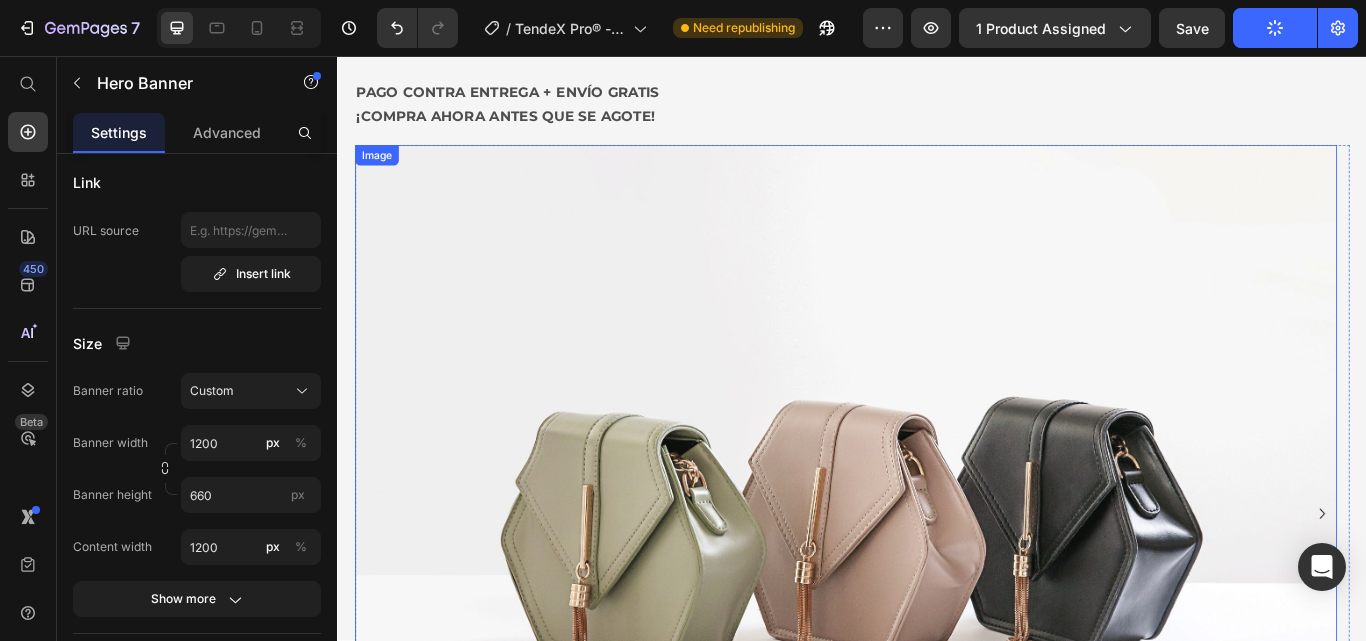 click at bounding box center (929, 589) 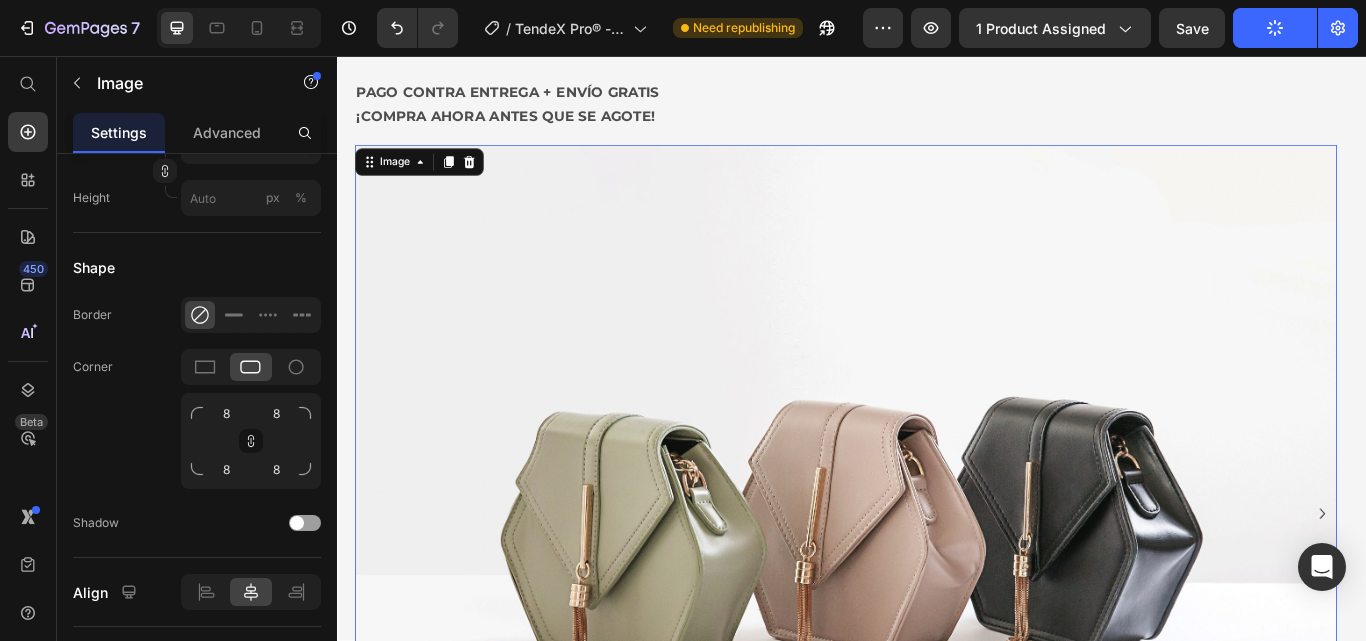 scroll, scrollTop: 0, scrollLeft: 0, axis: both 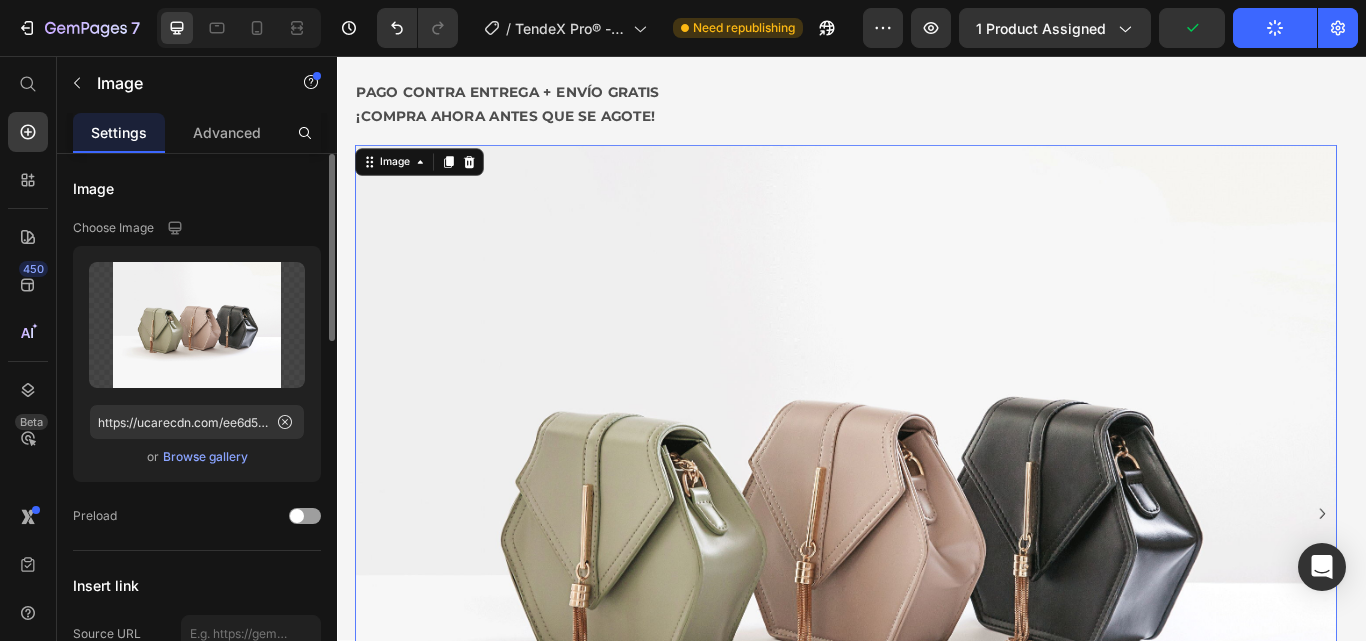 click on "Browse gallery" at bounding box center [205, 457] 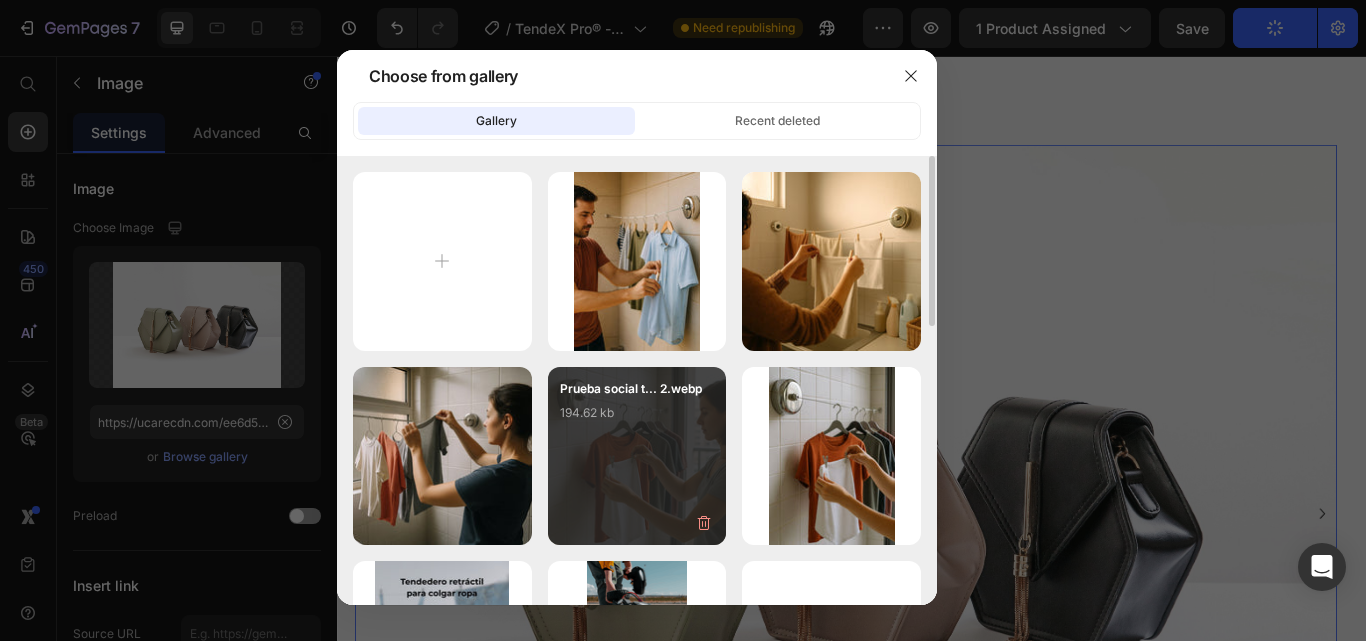 click on "Prueba social t... 2.webp 194.62 kb" at bounding box center [637, 419] 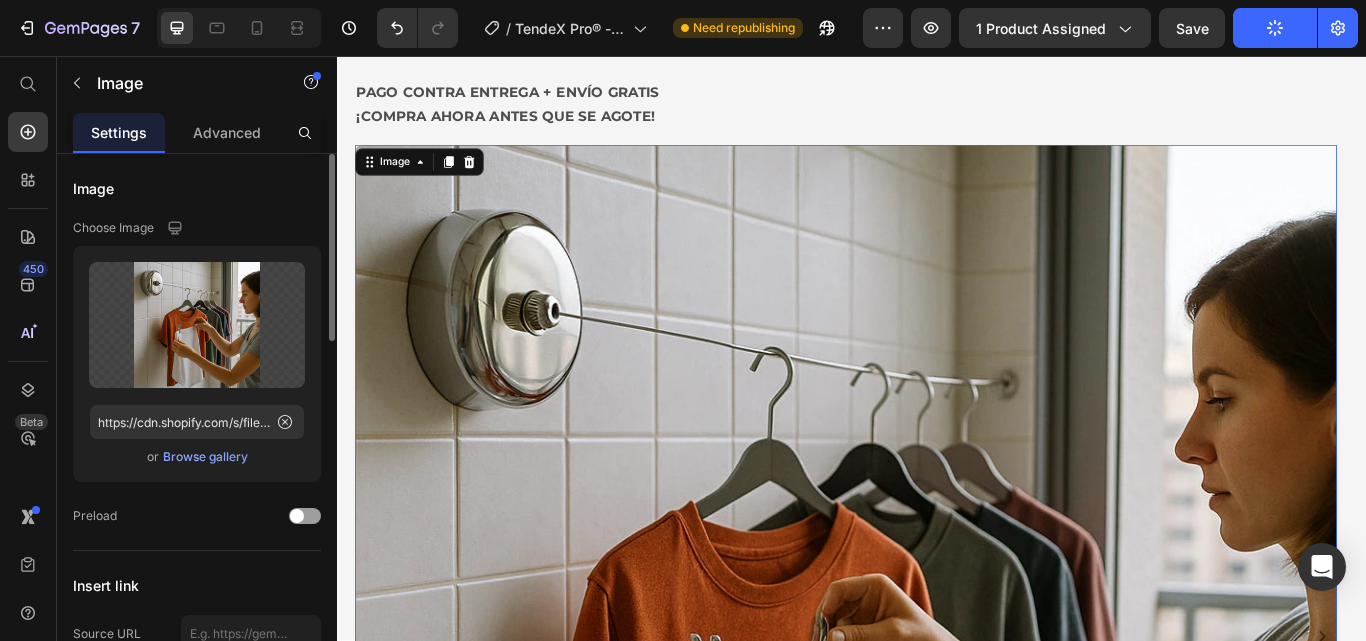 scroll, scrollTop: 300, scrollLeft: 0, axis: vertical 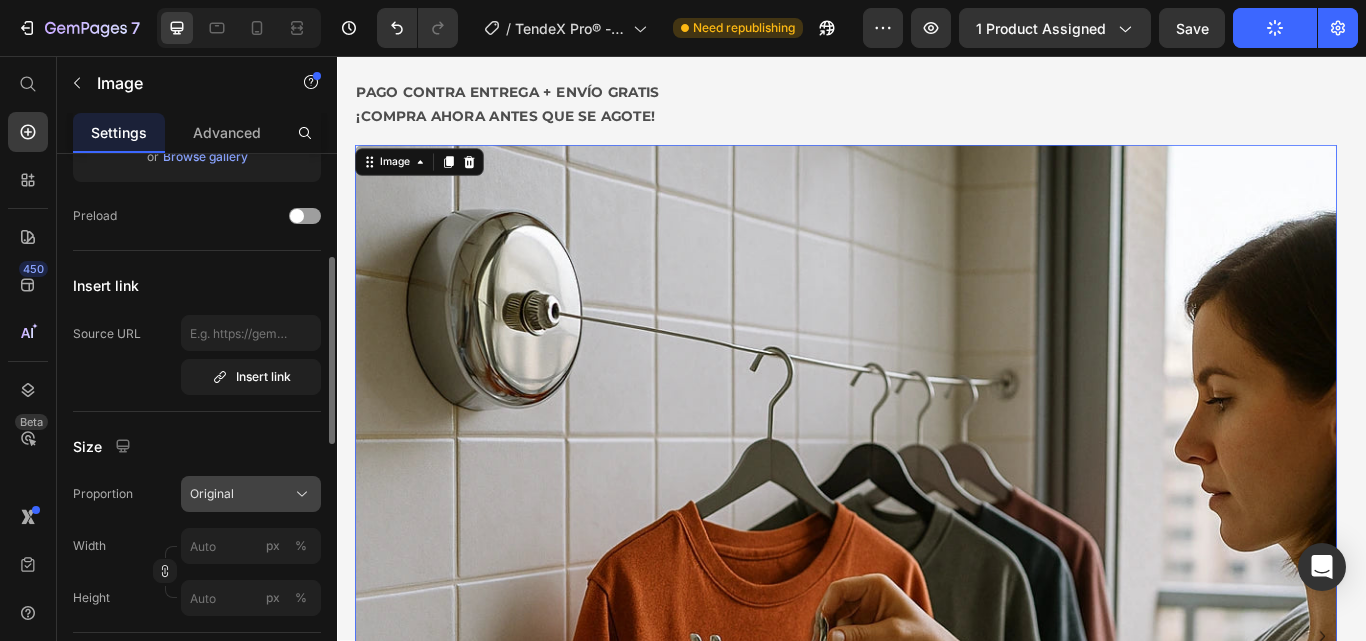click on "Original" at bounding box center (251, 494) 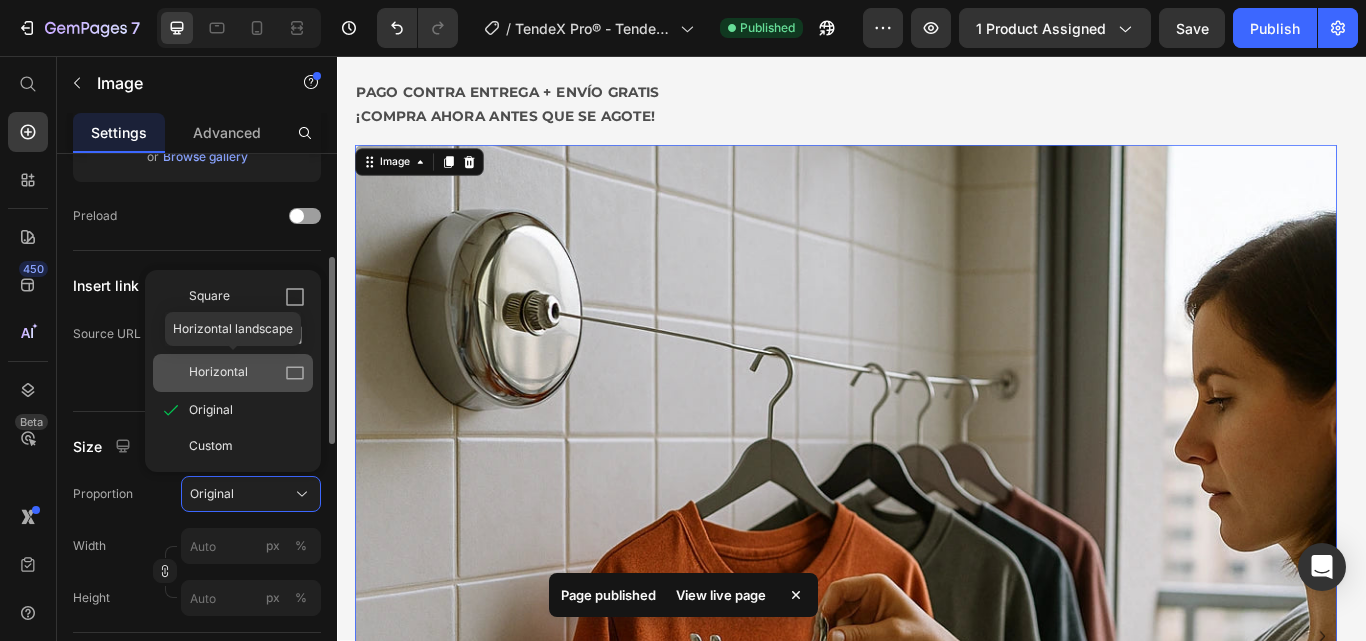 click on "Horizontal" at bounding box center (218, 373) 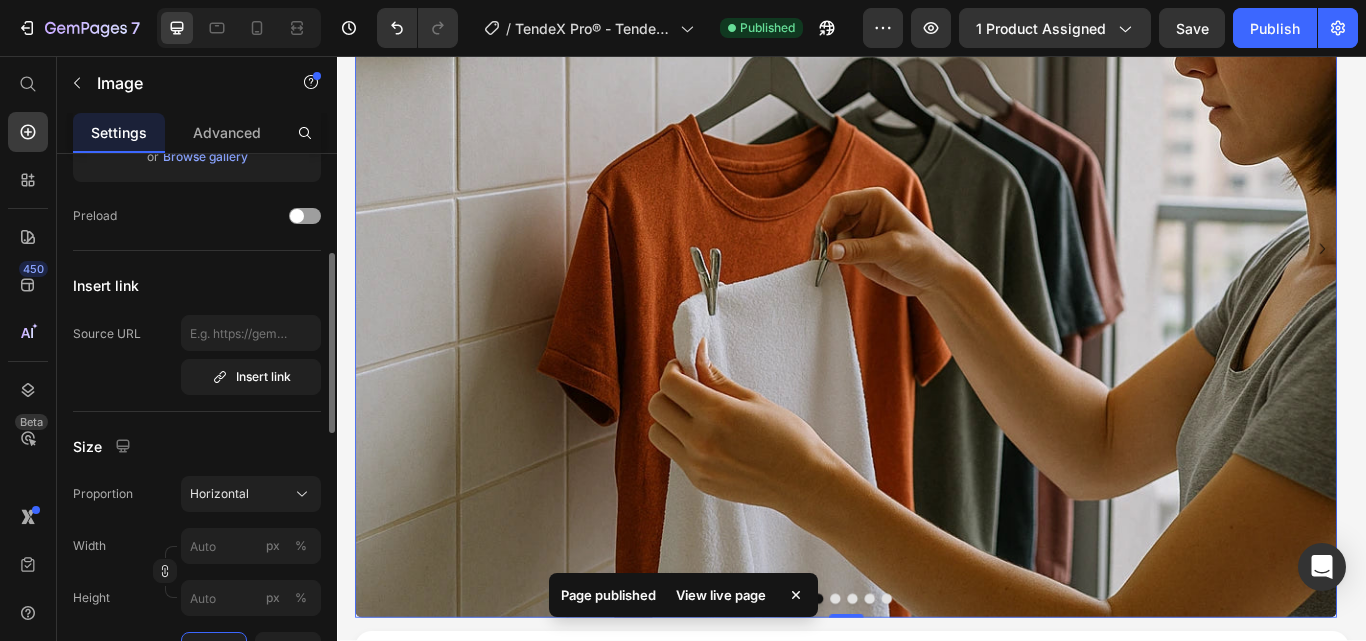 scroll, scrollTop: 1316, scrollLeft: 0, axis: vertical 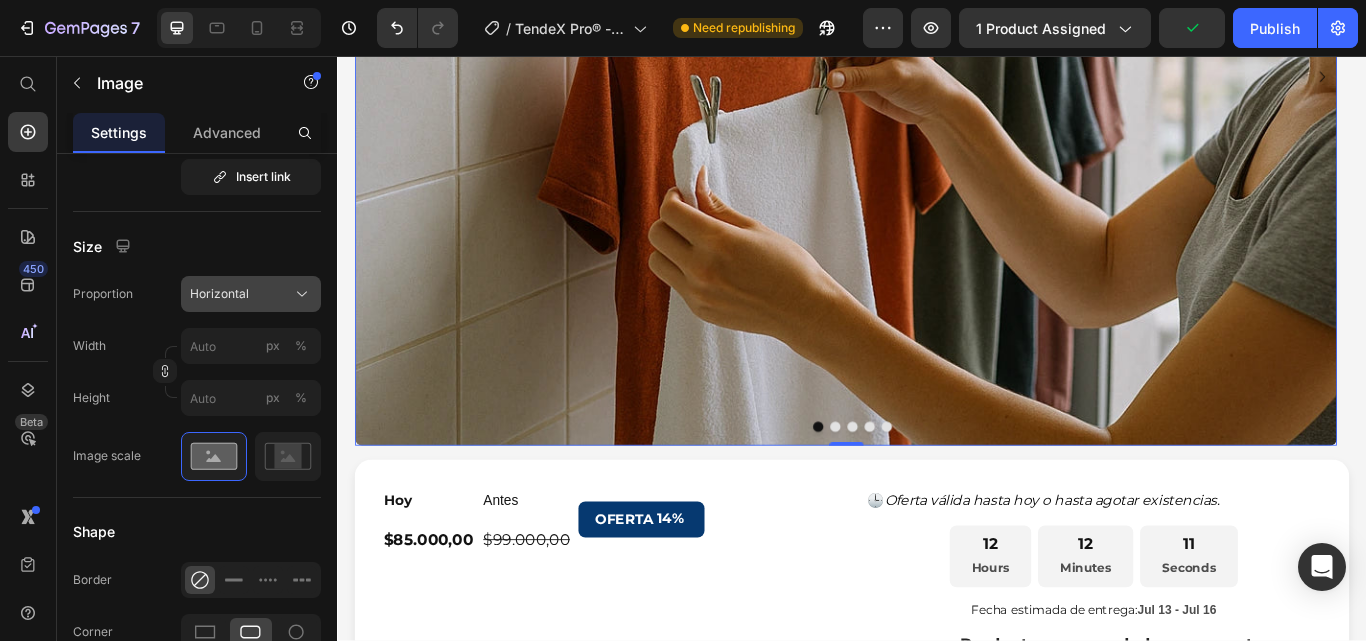 click on "Horizontal" 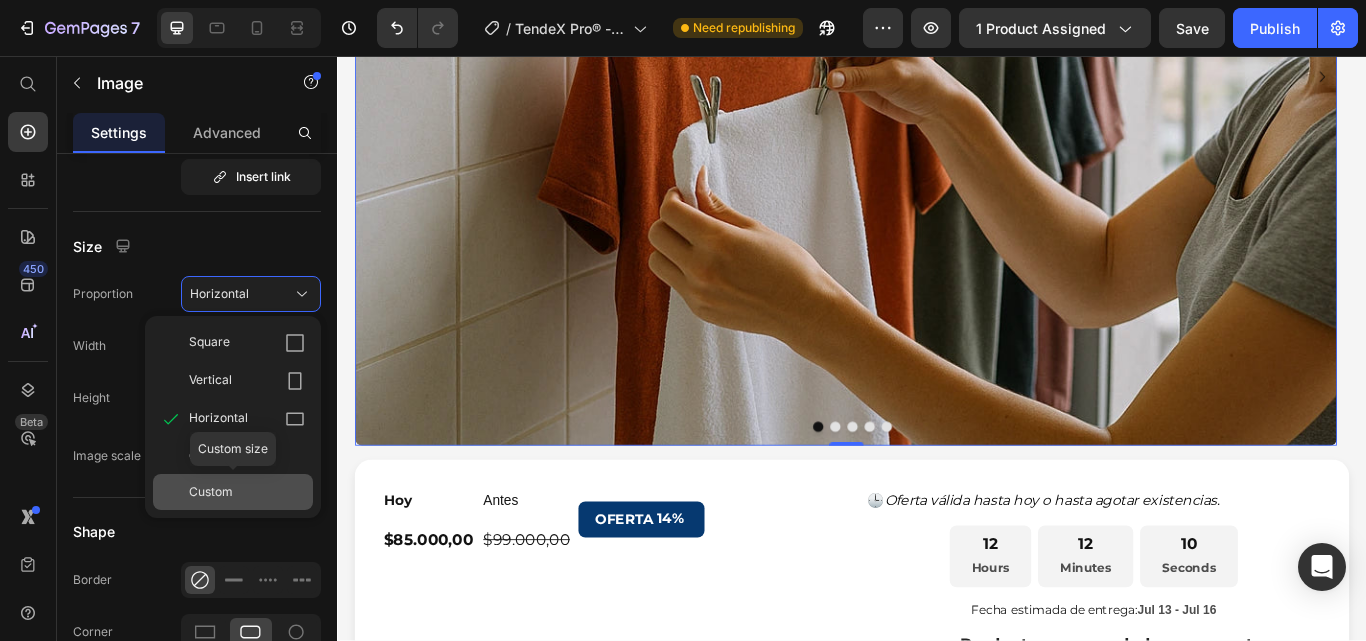 click on "Custom" at bounding box center (211, 492) 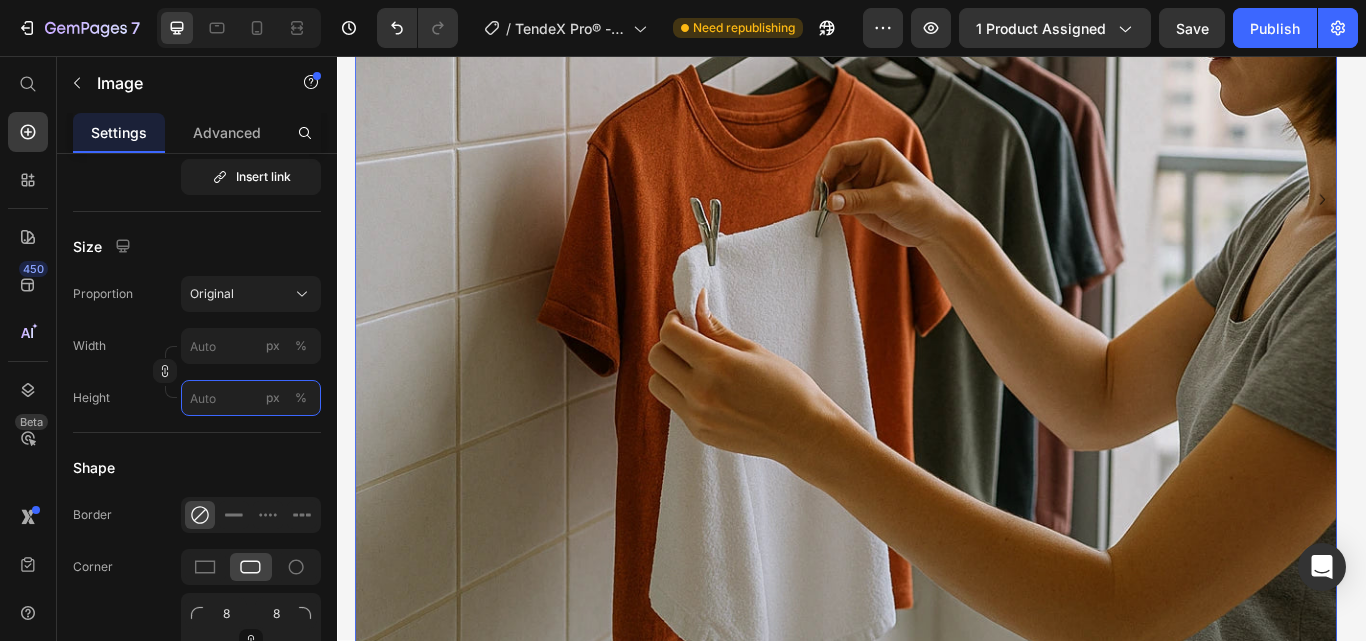 click on "px %" at bounding box center [251, 398] 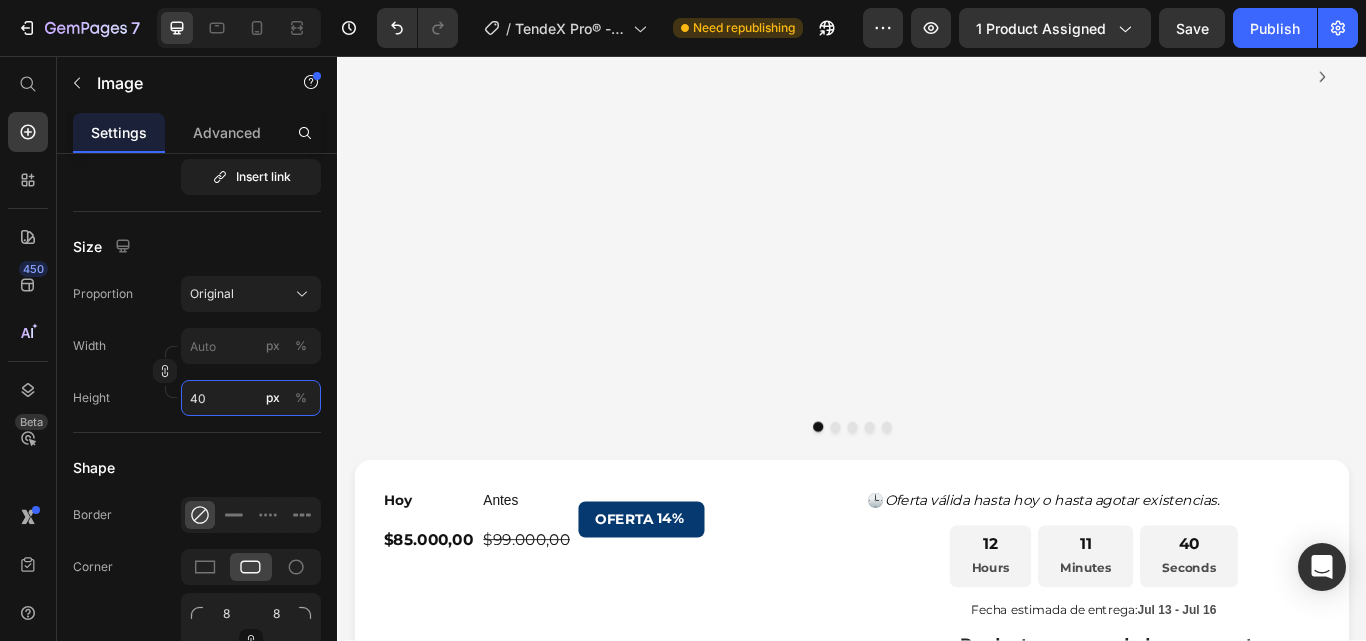 type on "400" 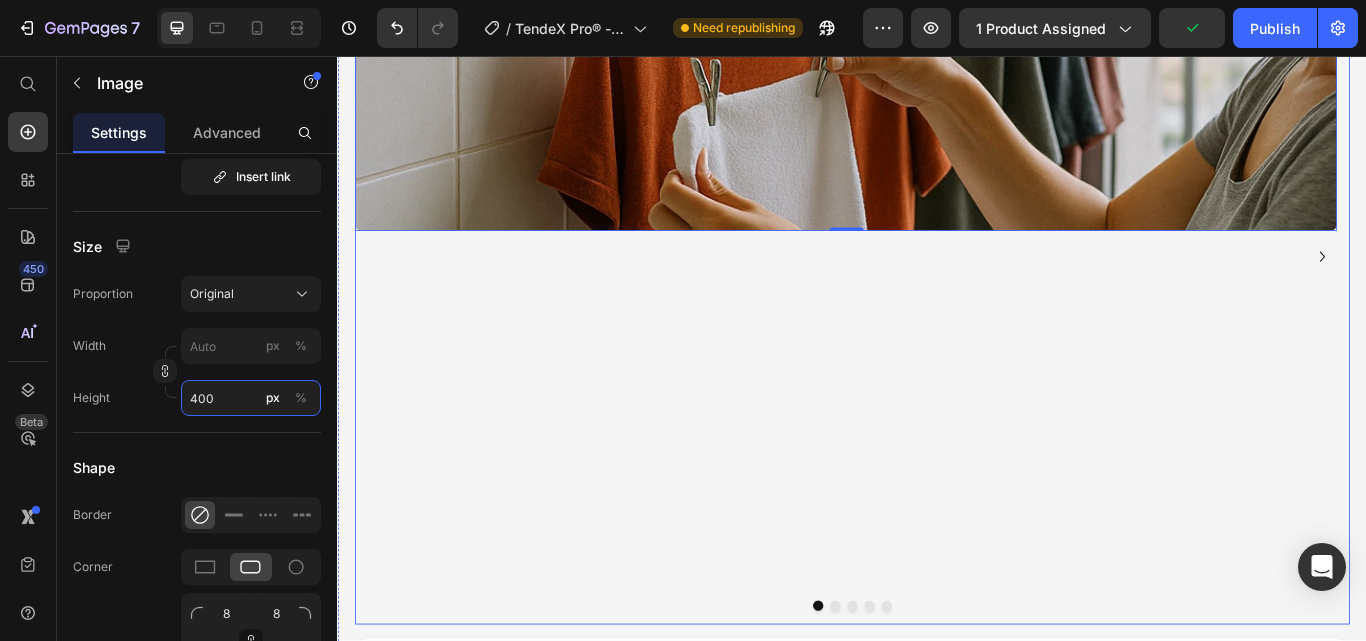 scroll, scrollTop: 816, scrollLeft: 0, axis: vertical 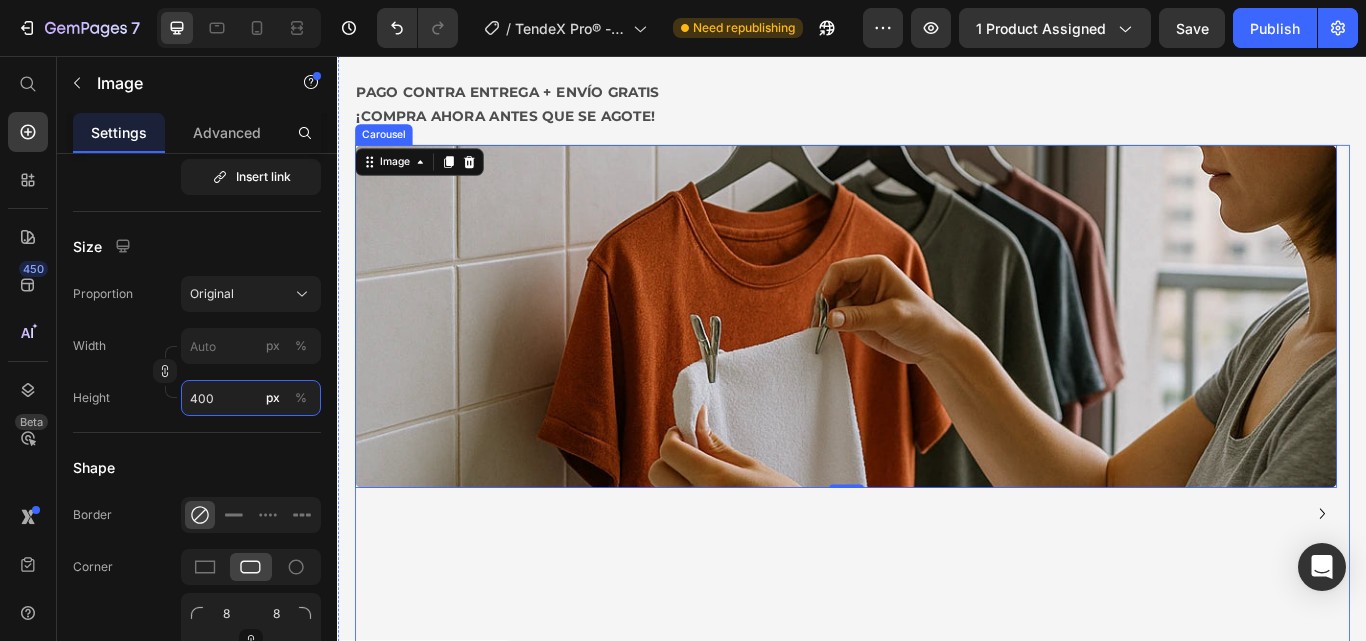 type 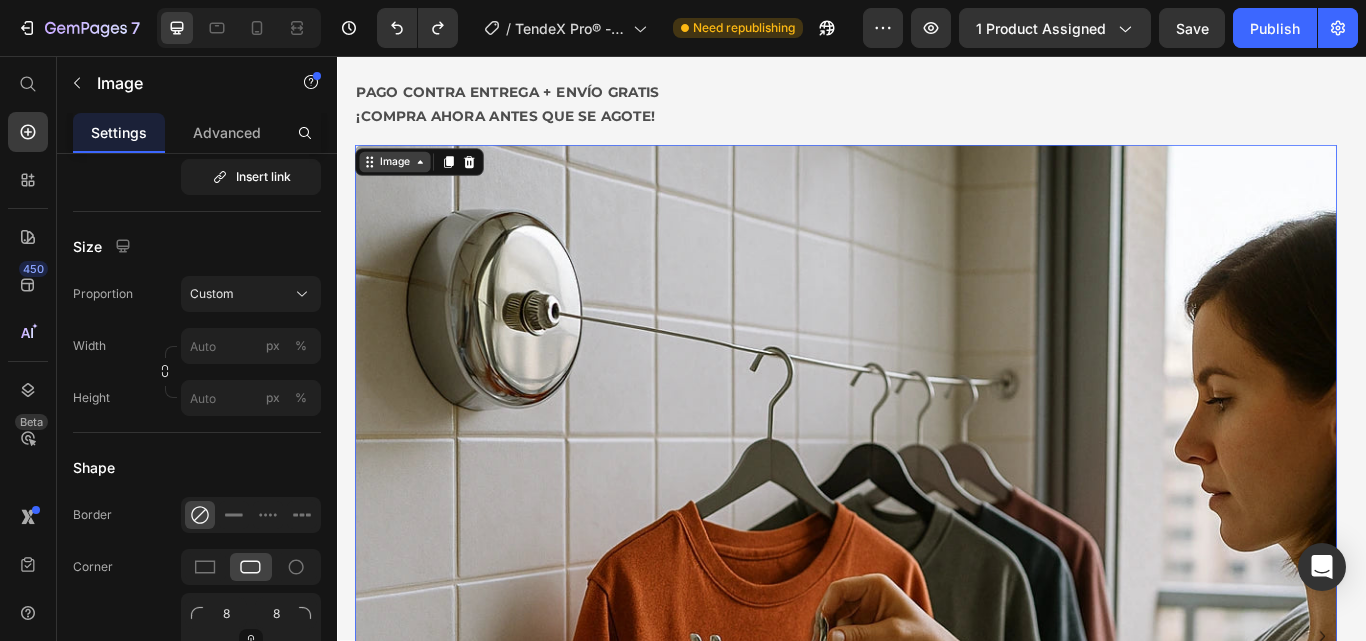 click on "Image" at bounding box center [403, 180] 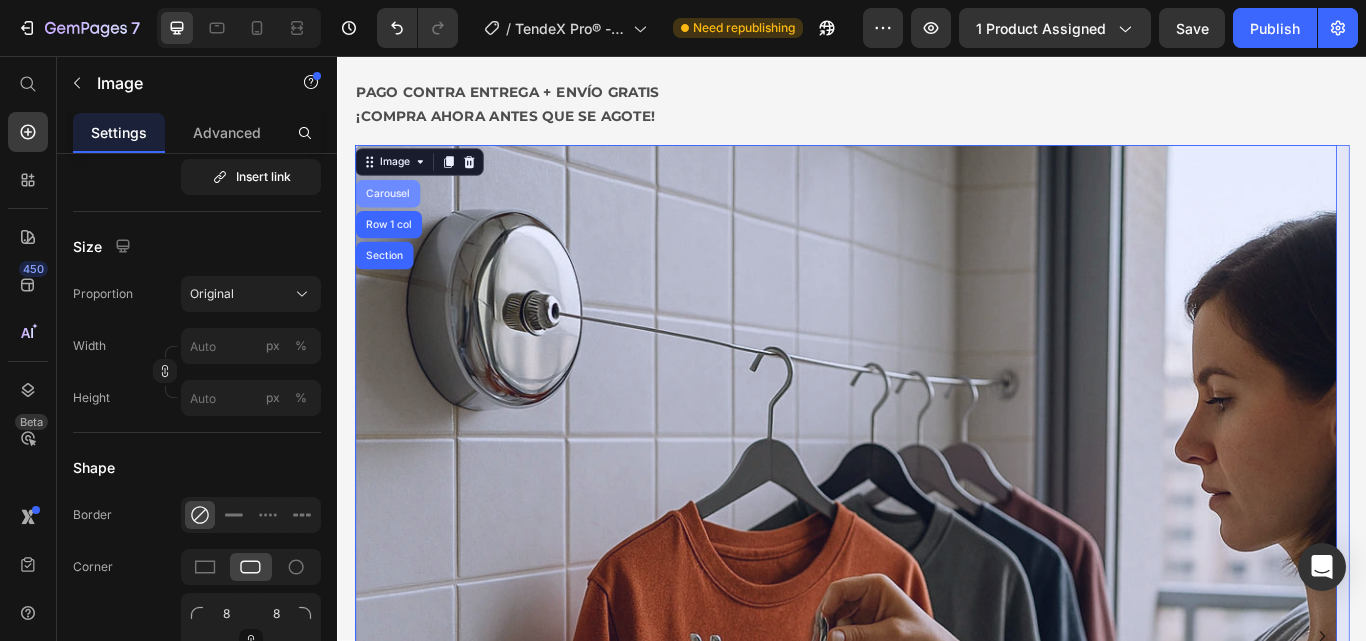 click on "Carousel" at bounding box center (395, 217) 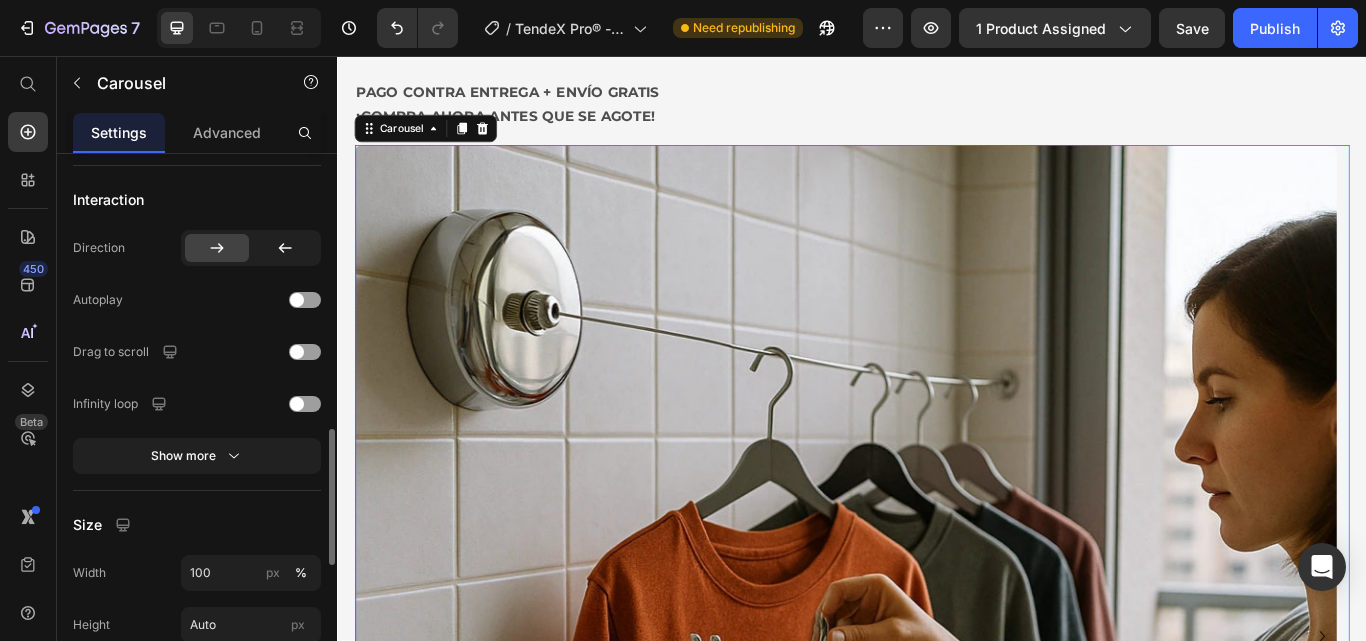 scroll, scrollTop: 1300, scrollLeft: 0, axis: vertical 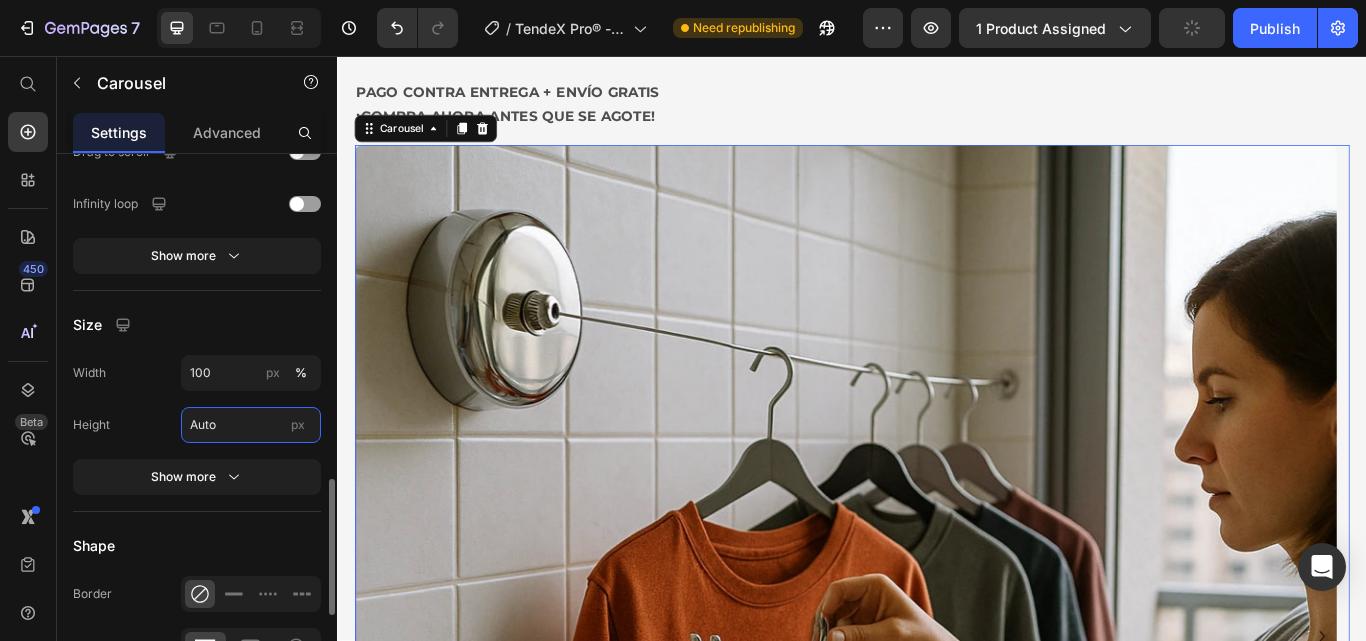 click on "Auto" at bounding box center [251, 425] 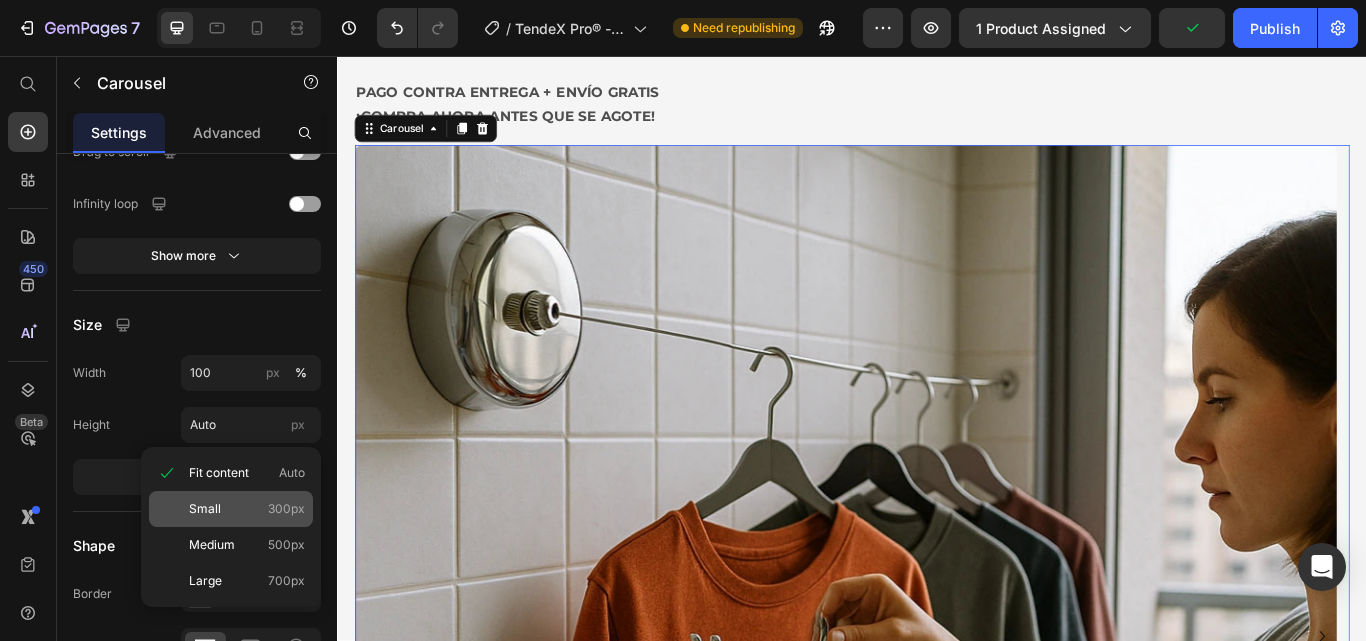 click on "Small 300px" at bounding box center [247, 509] 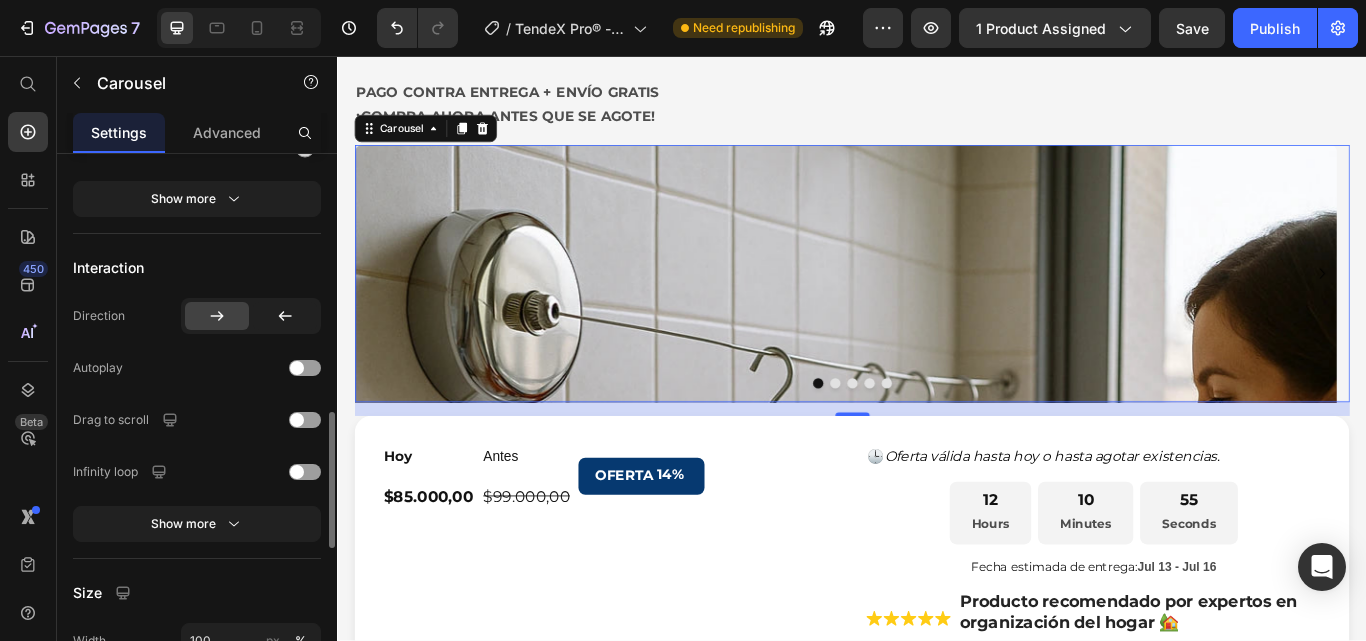 scroll, scrollTop: 1332, scrollLeft: 0, axis: vertical 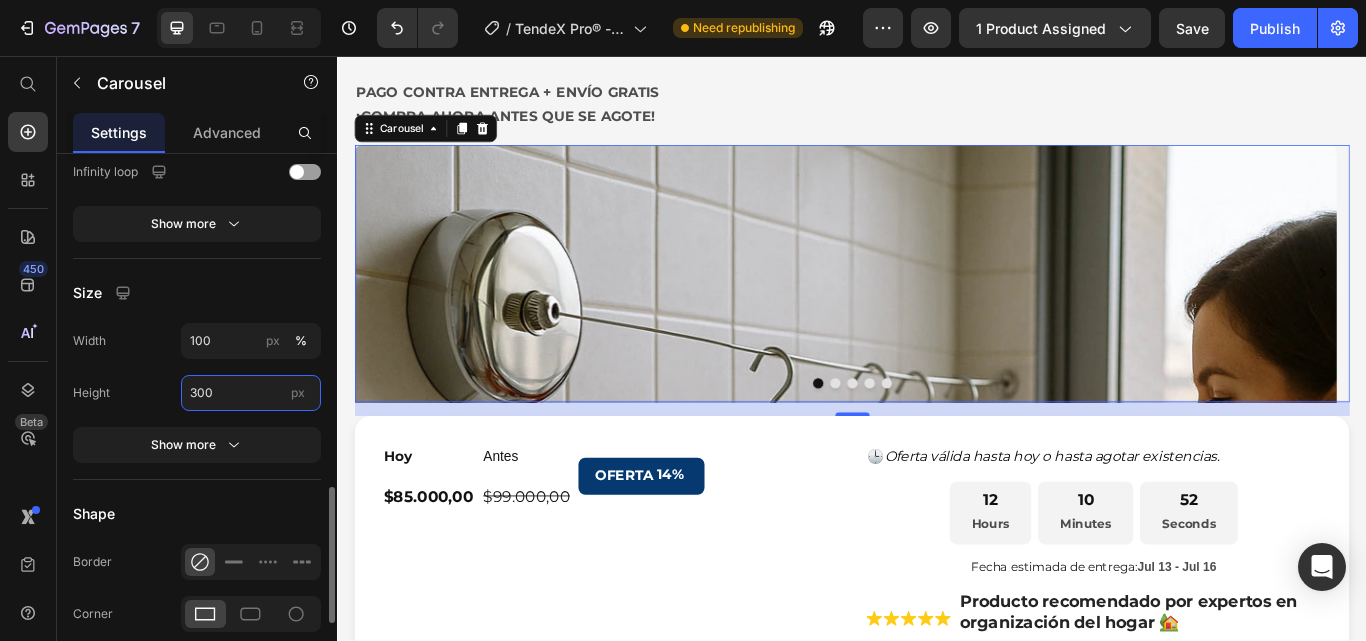 click on "300" at bounding box center (251, 393) 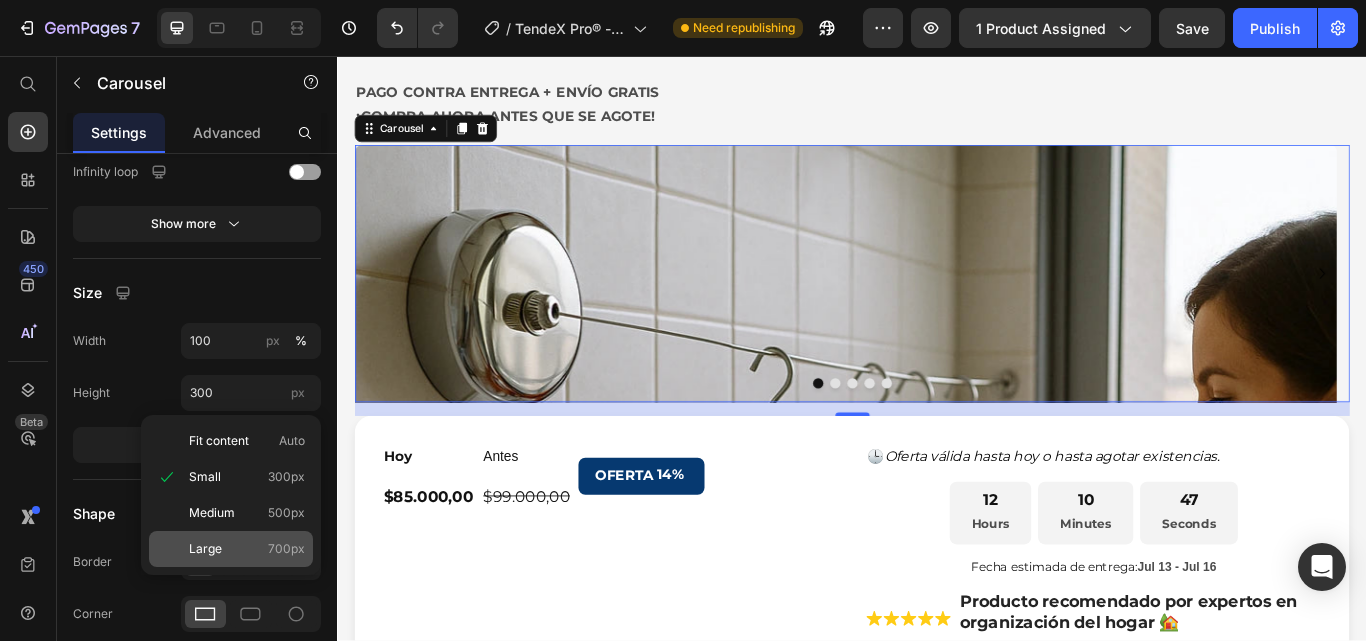 click on "Large 700px" at bounding box center [247, 549] 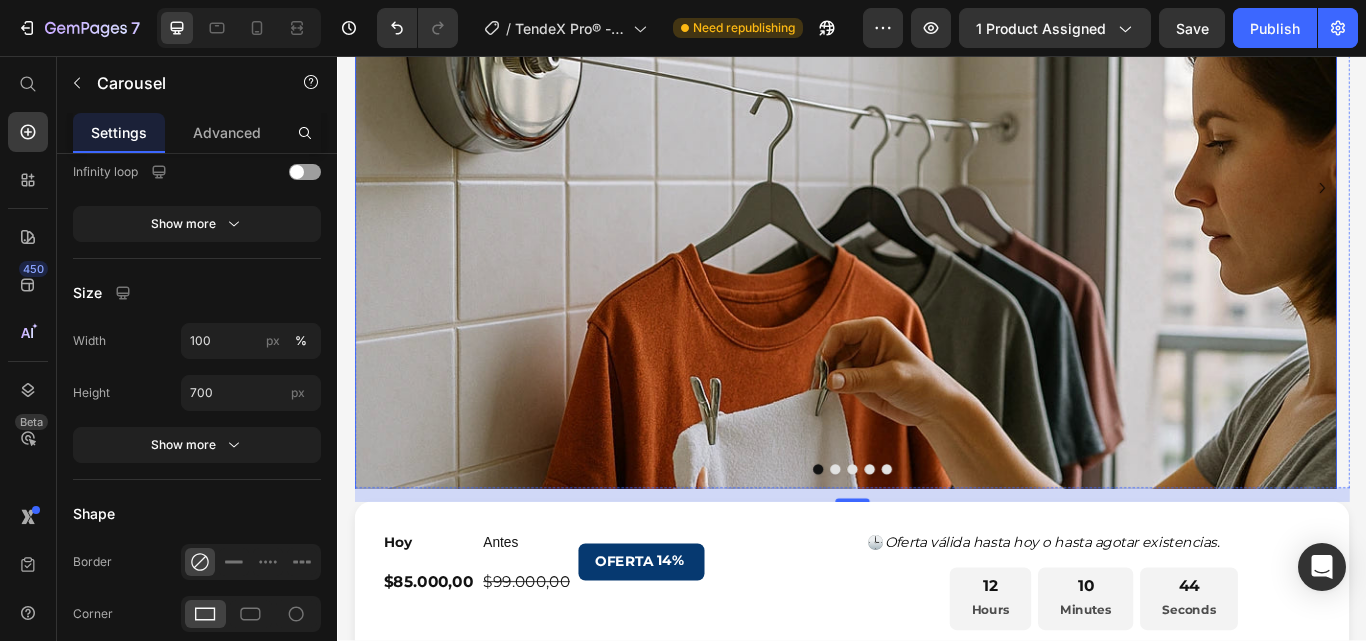 scroll, scrollTop: 816, scrollLeft: 0, axis: vertical 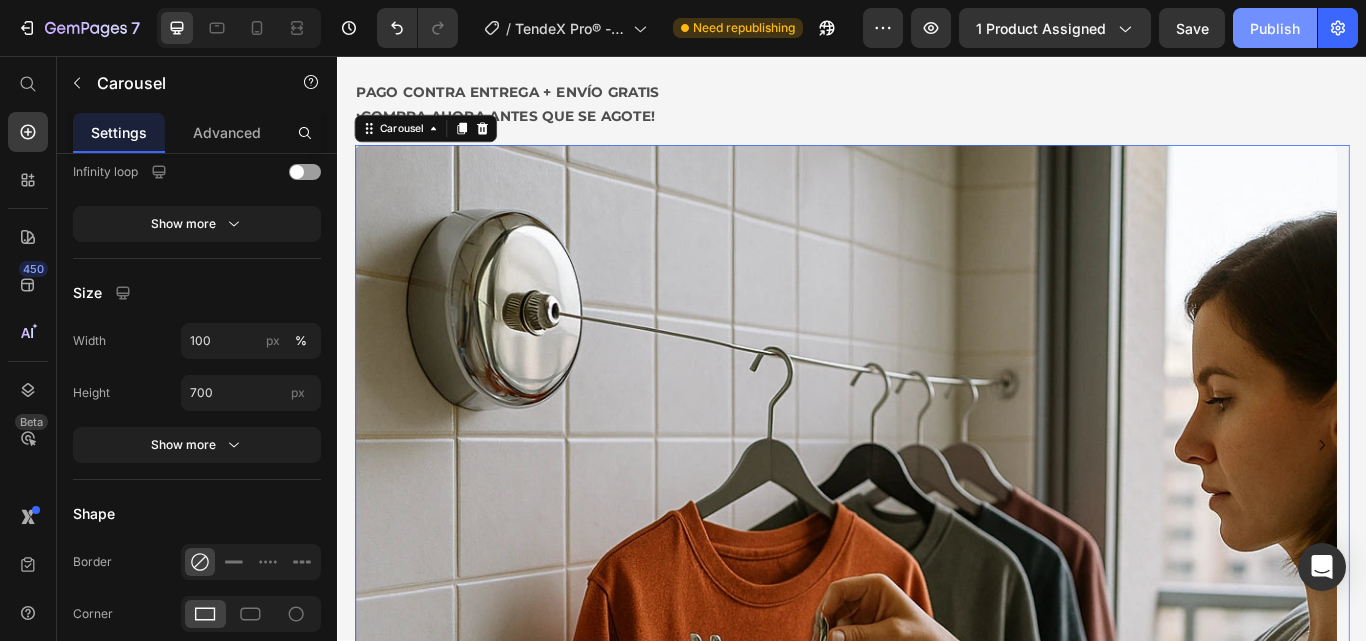 drag, startPoint x: 1269, startPoint y: 28, endPoint x: 864, endPoint y: 184, distance: 434.00577 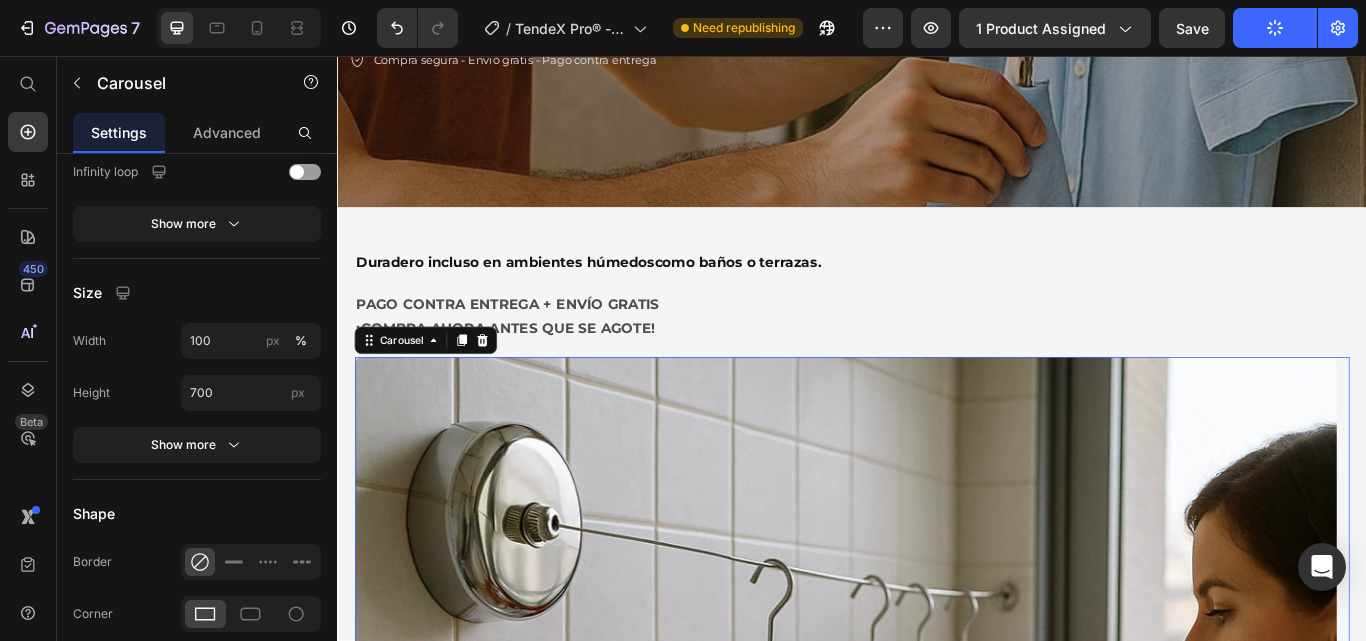 scroll, scrollTop: 416, scrollLeft: 0, axis: vertical 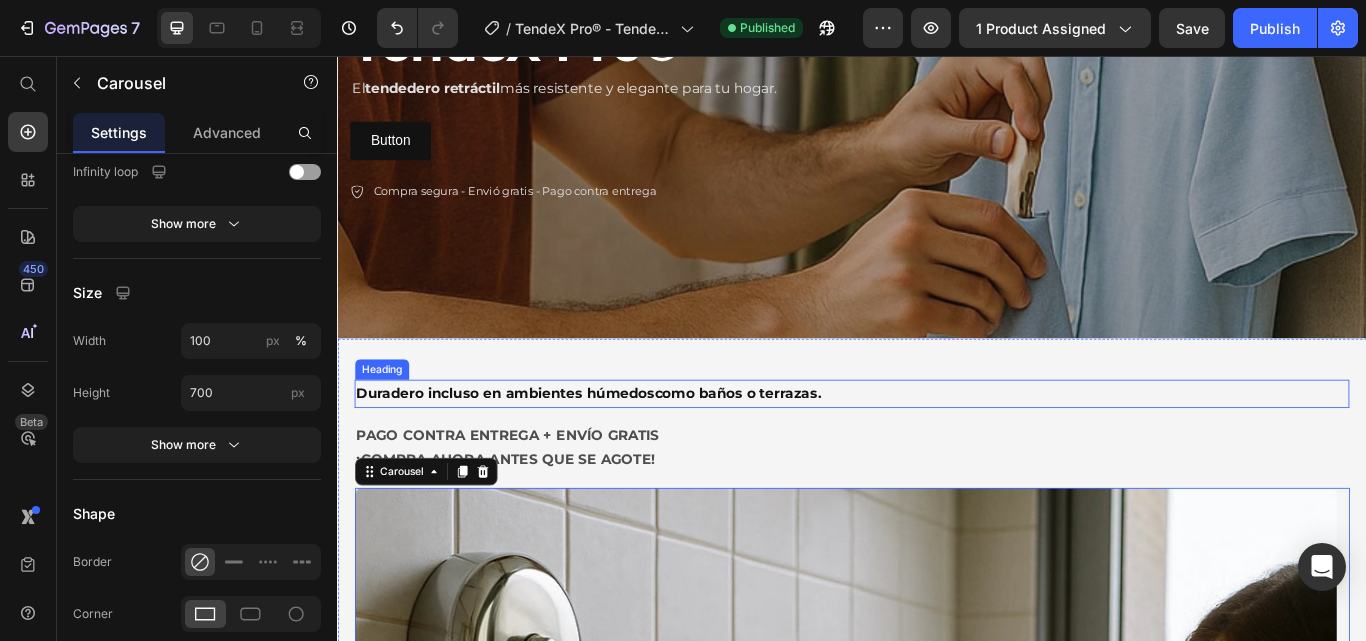click on "Duradero incluso en ambientes húmedos  como baños o terrazas." at bounding box center (937, 450) 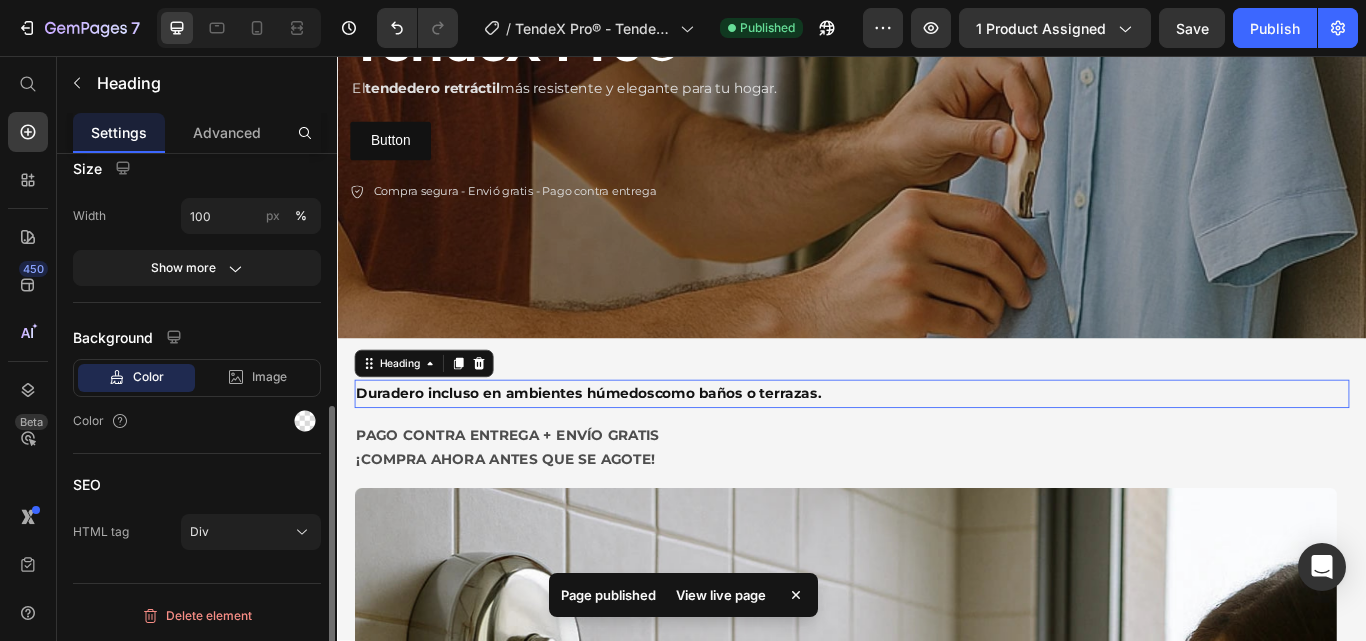 scroll, scrollTop: 0, scrollLeft: 0, axis: both 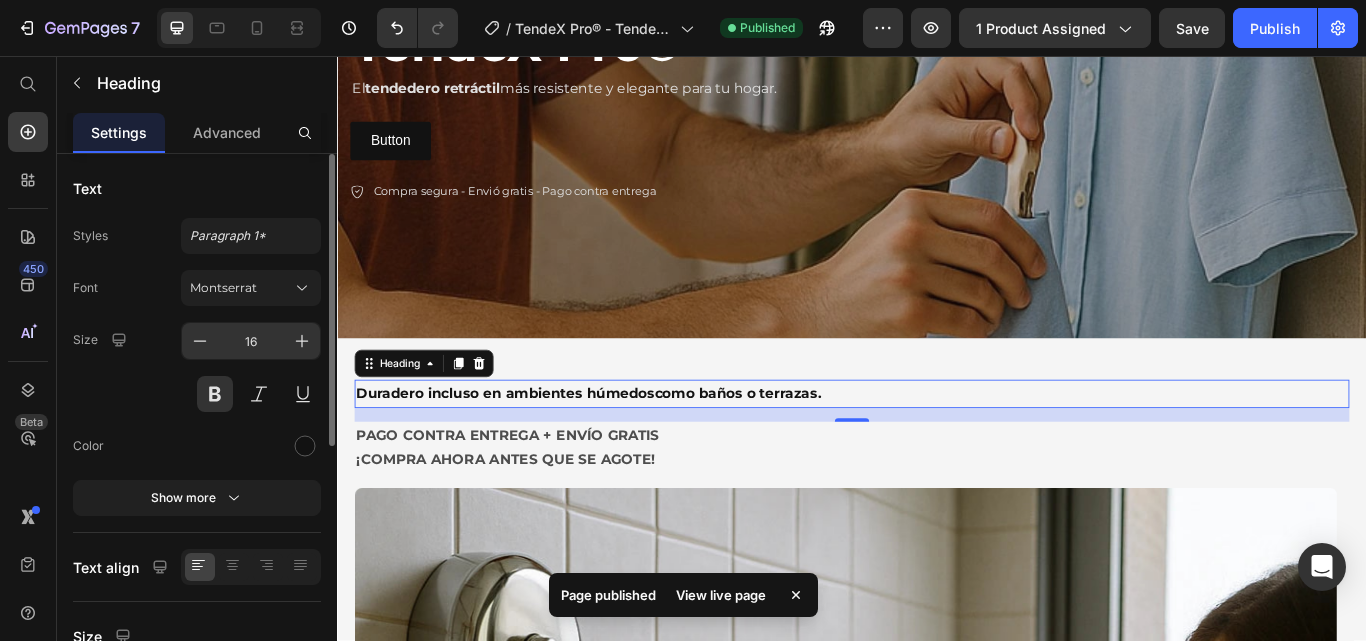 click on "16" at bounding box center [251, 341] 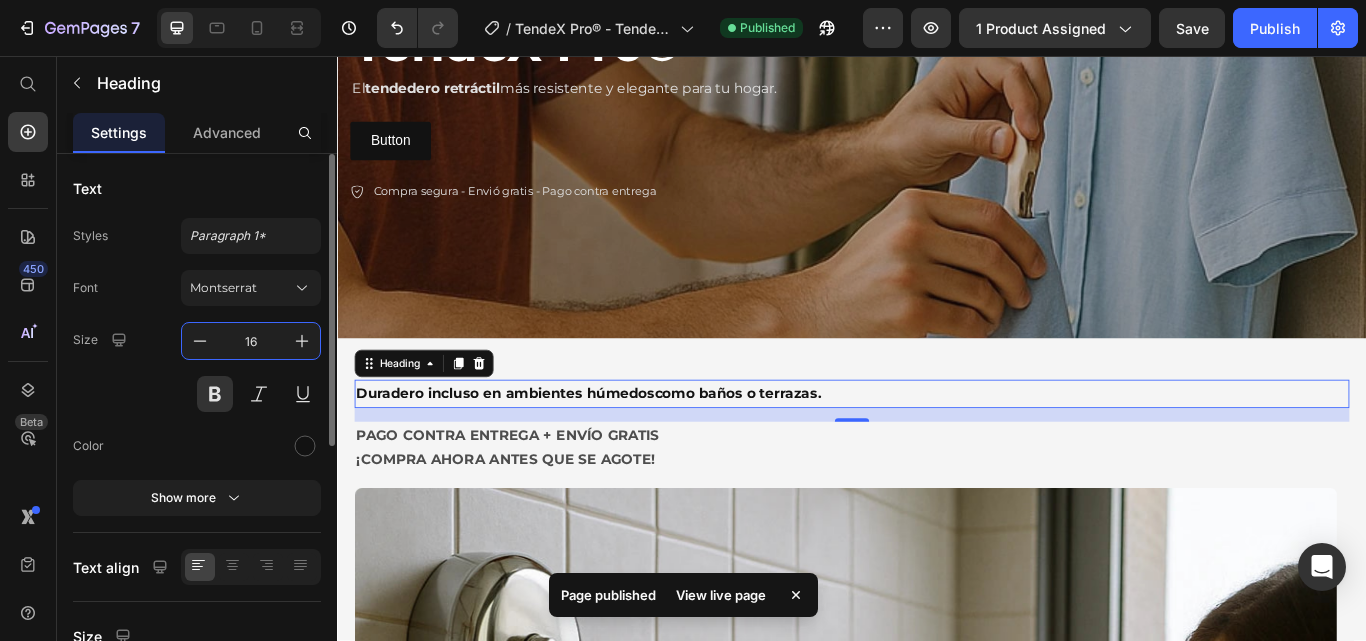 click on "16" at bounding box center [251, 341] 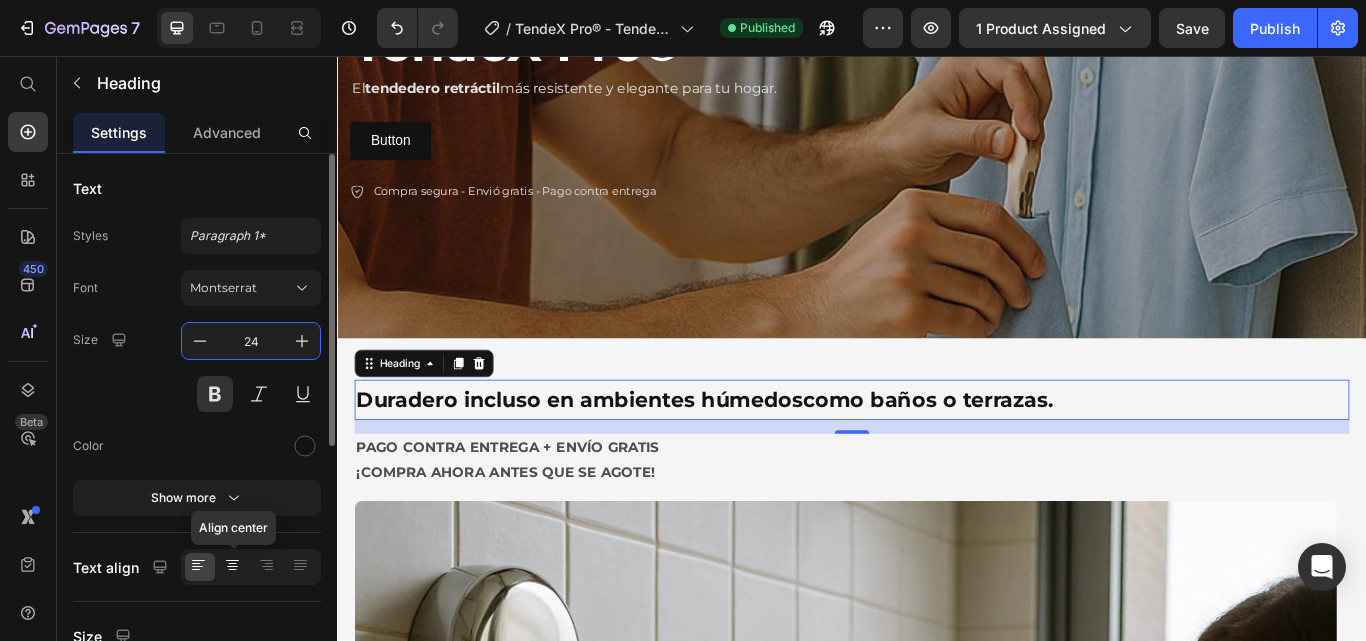 type on "24" 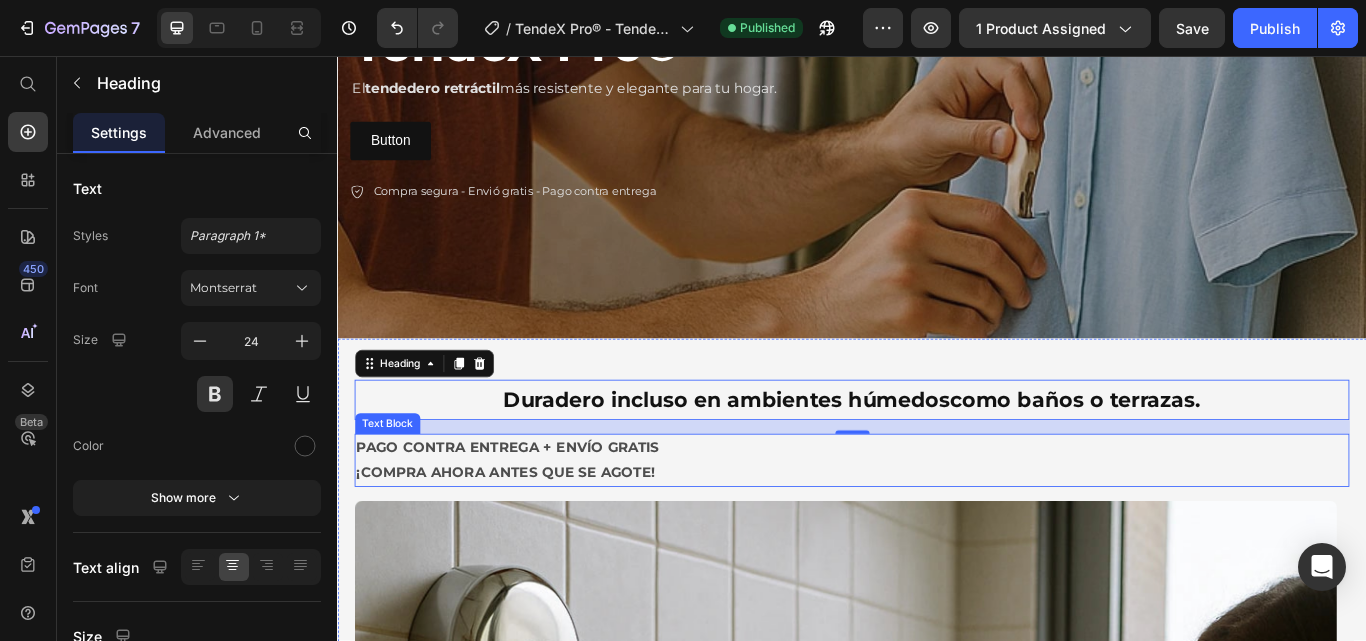 click on "PAGO CONTRA ENTREGA + ENVÍO GRATIS" at bounding box center (937, 513) 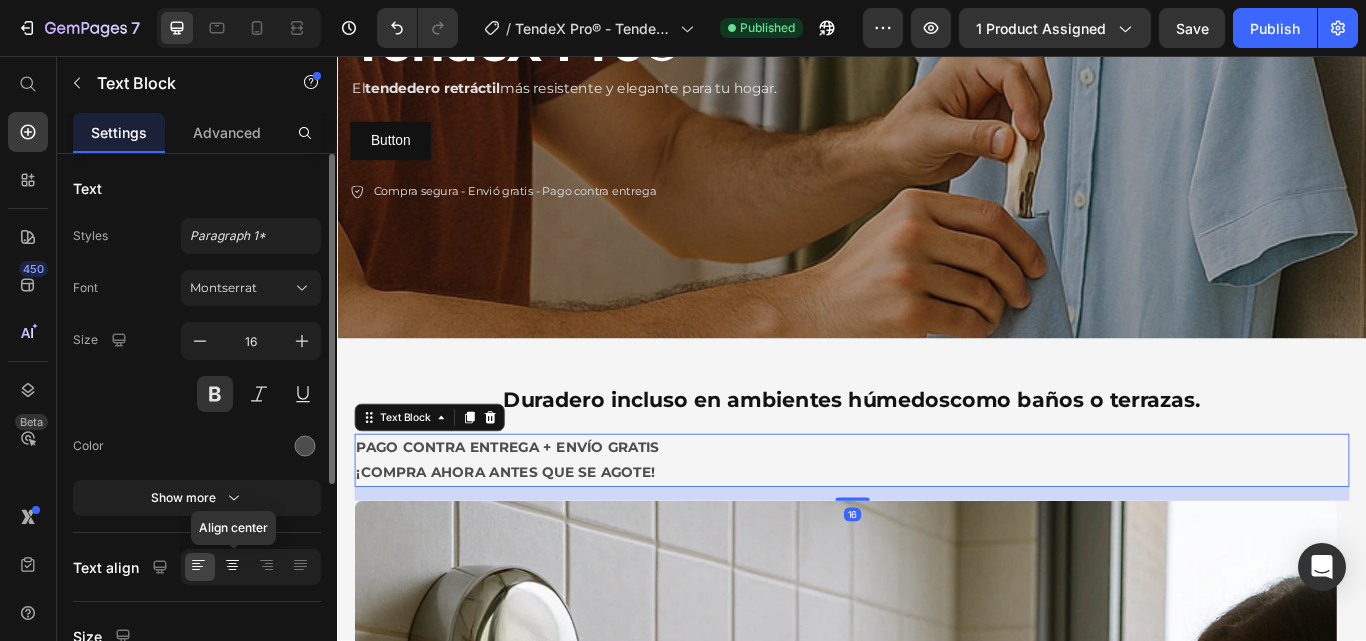 click 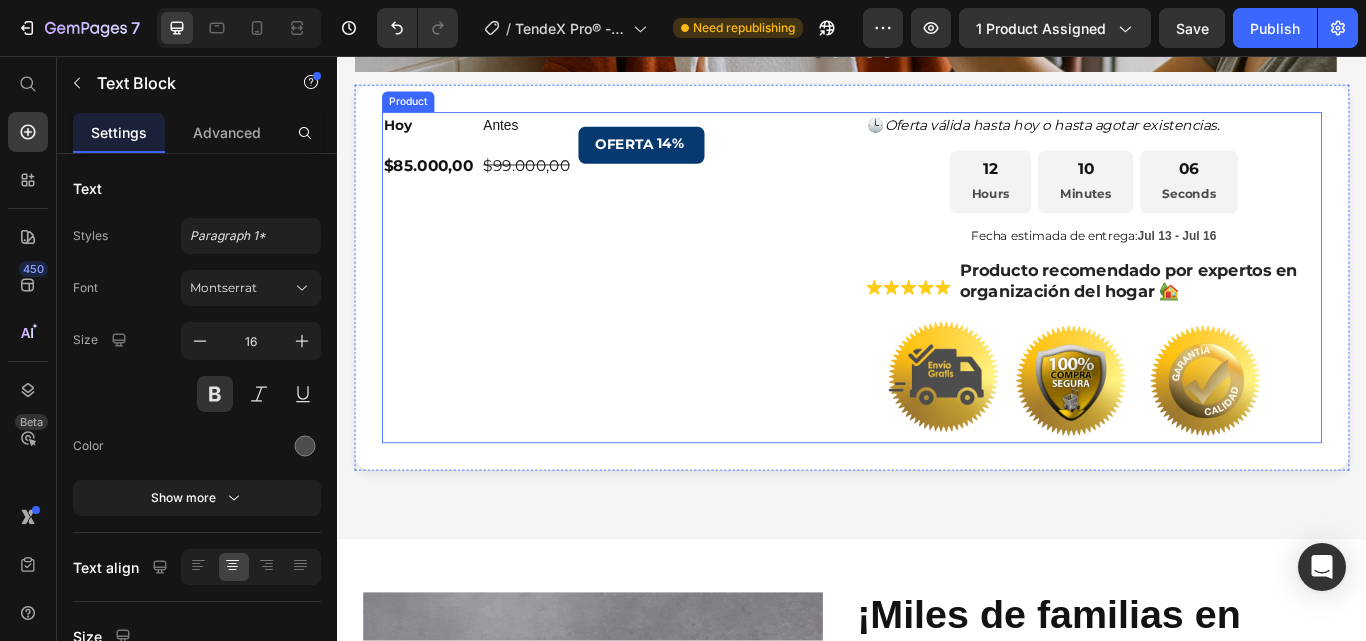 scroll, scrollTop: 1516, scrollLeft: 0, axis: vertical 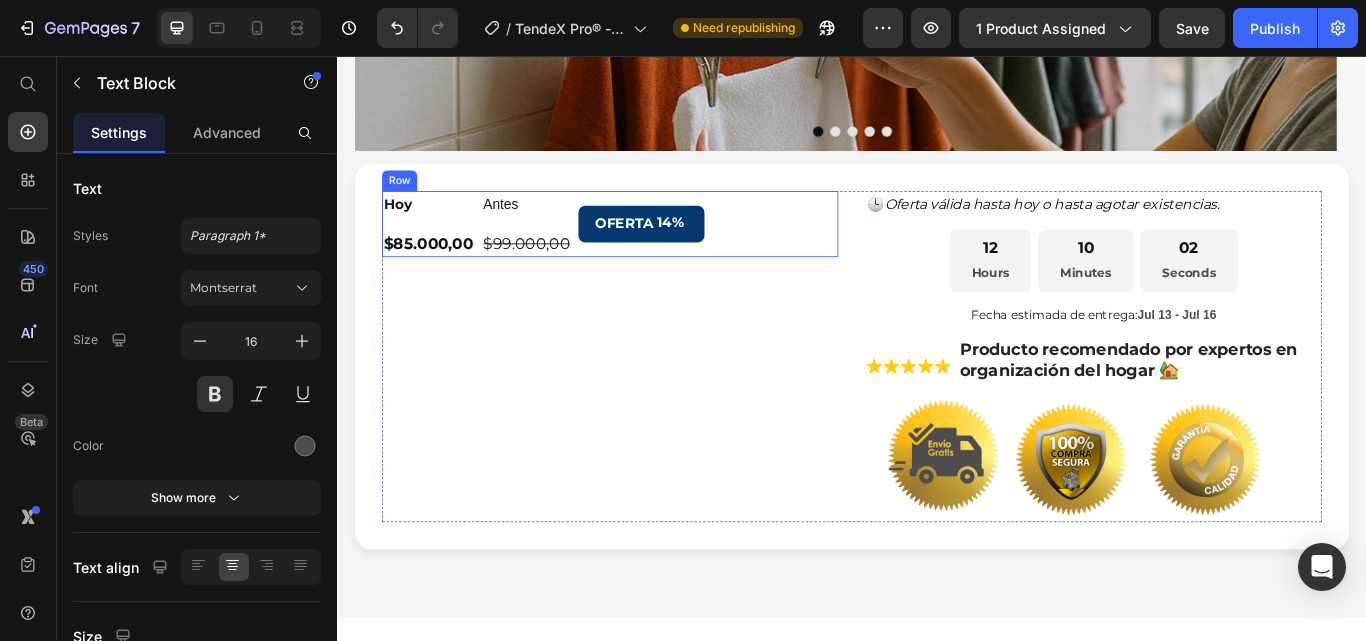 click on "Hoy Text Block $85.000,00 Product Price Antes Text Block $99.000,00 Product Price OFERTA 14% Discount Tag Row" at bounding box center (655, 252) 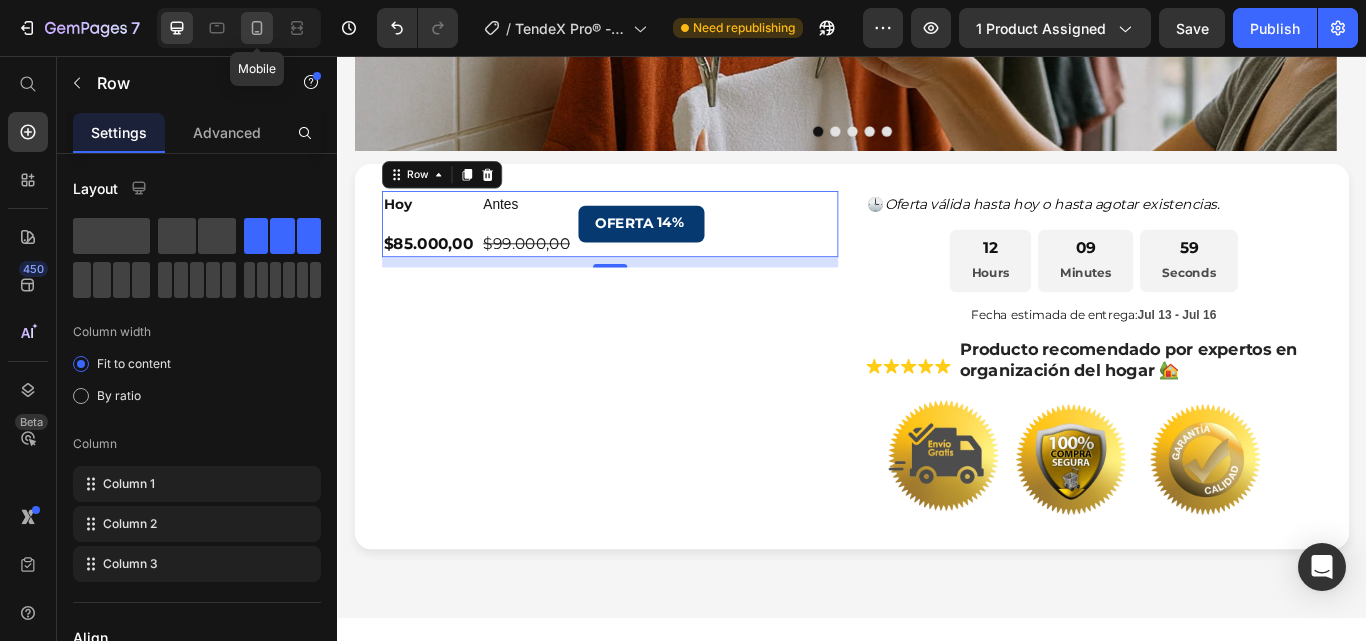 click 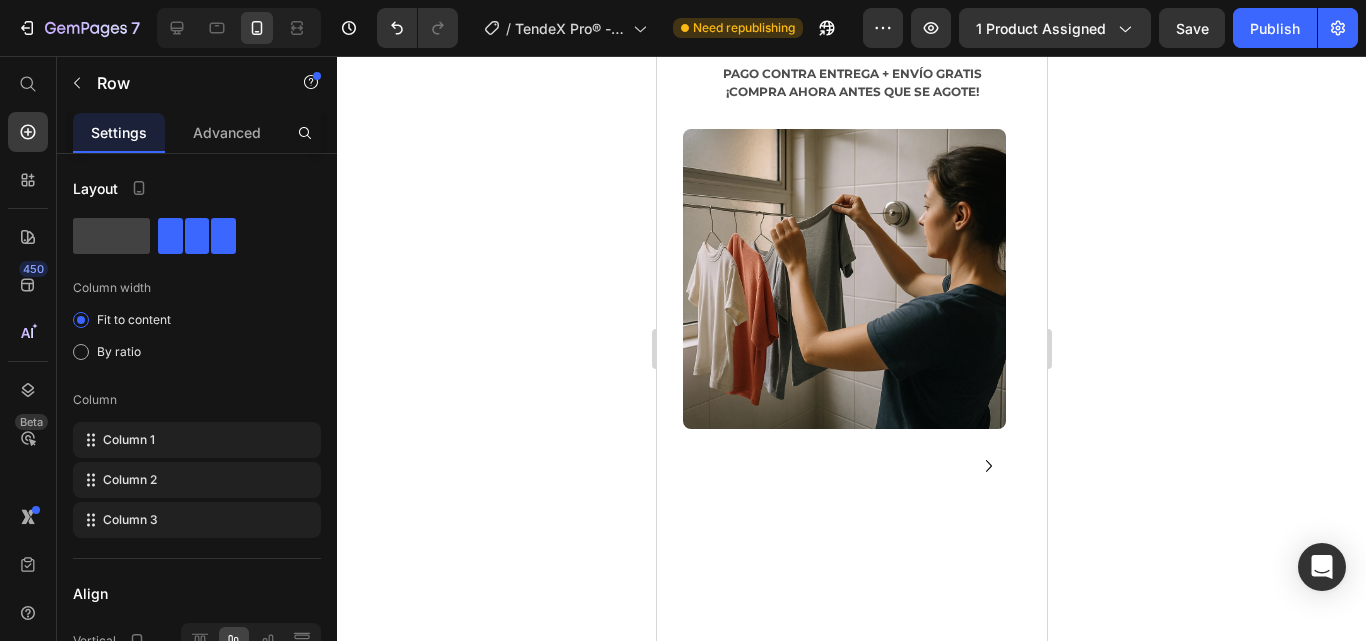 scroll, scrollTop: 629, scrollLeft: 0, axis: vertical 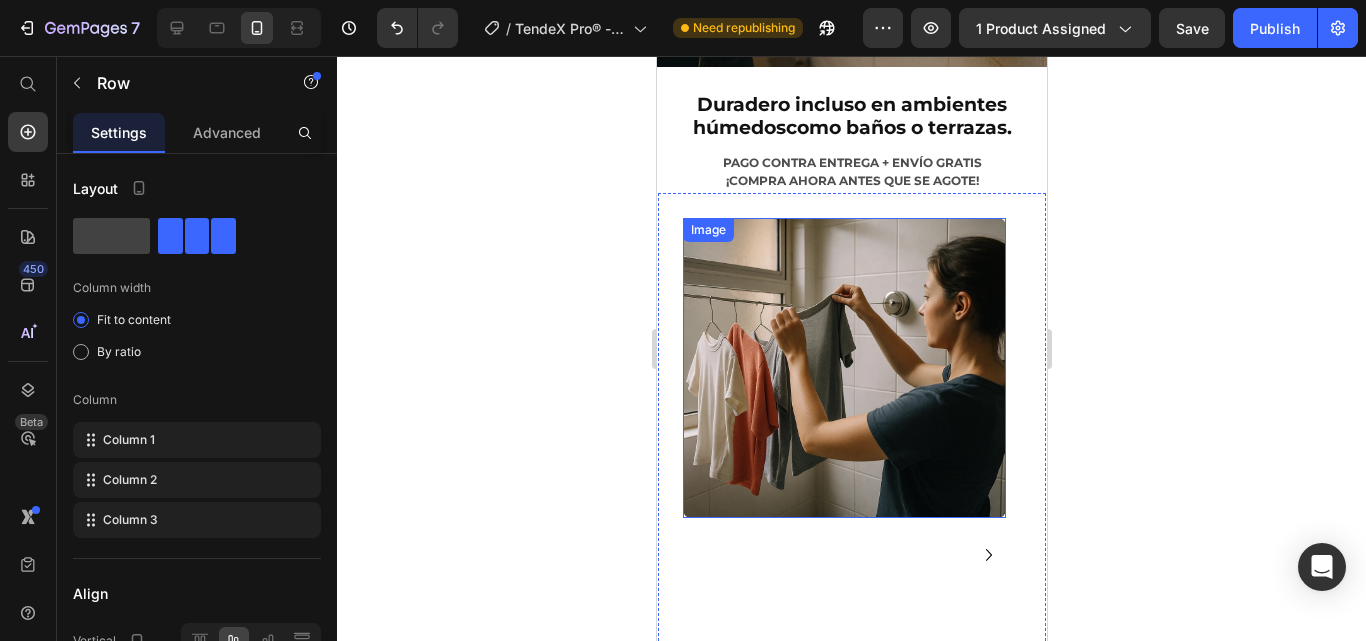 click at bounding box center [843, 368] 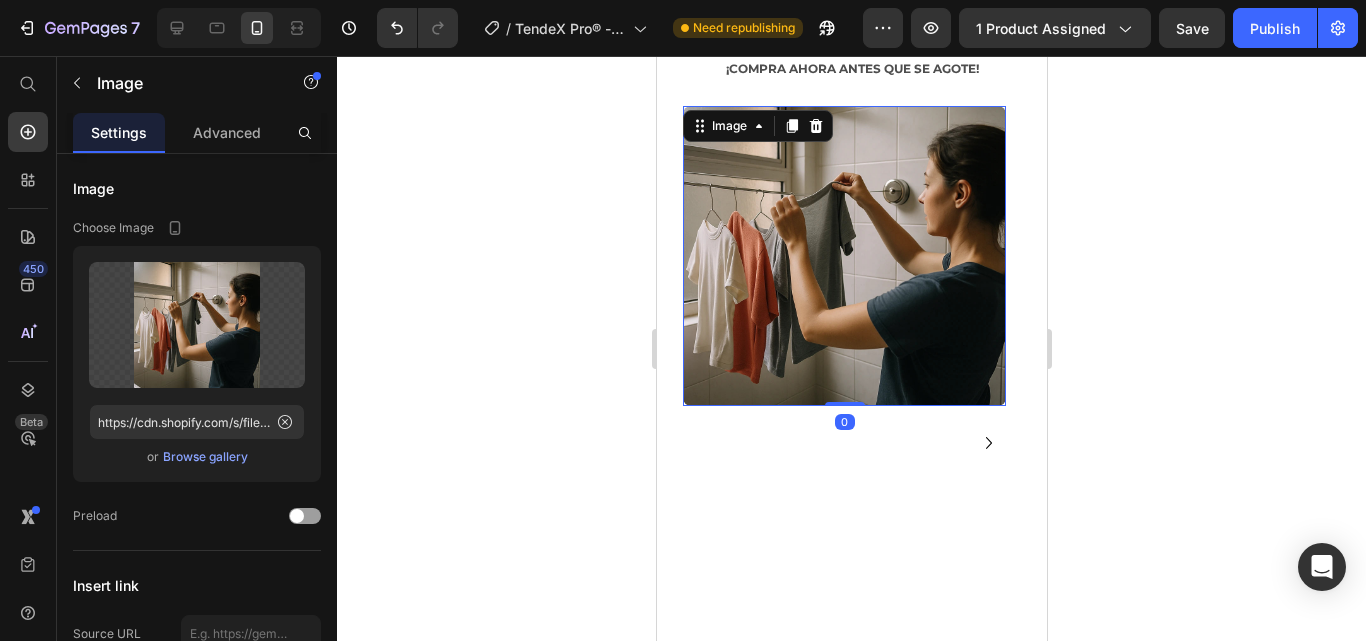 scroll, scrollTop: 829, scrollLeft: 0, axis: vertical 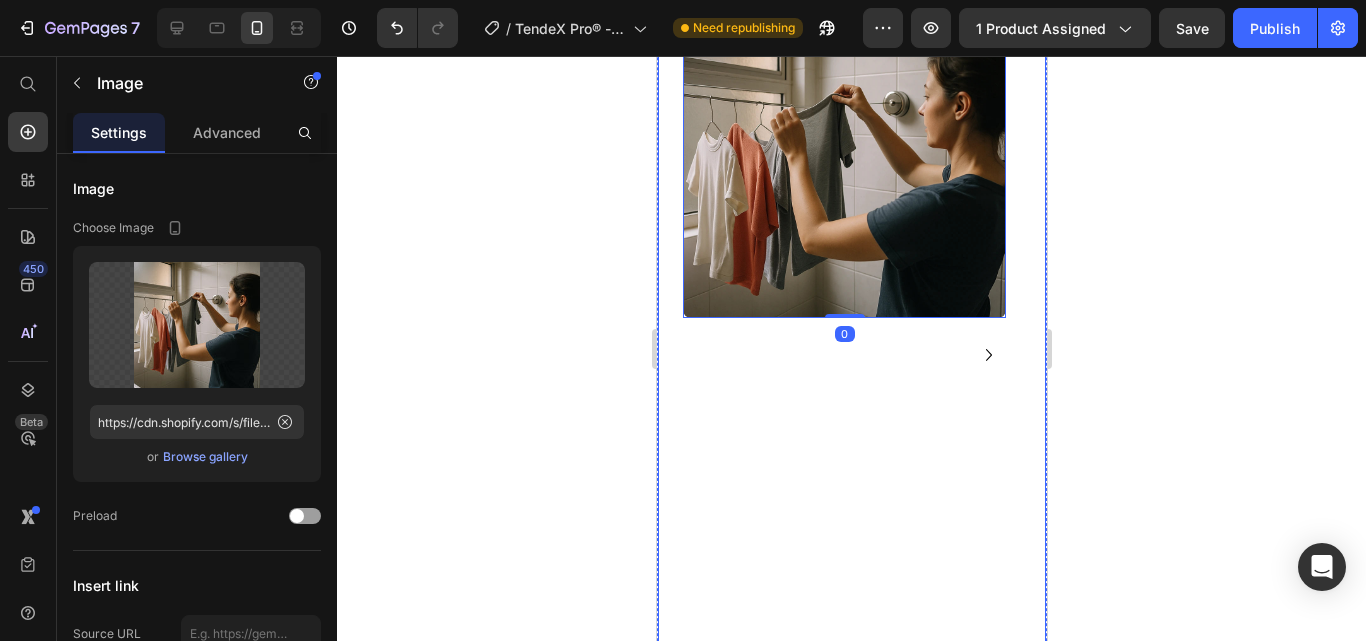 click on "Image   0" at bounding box center (843, 354) 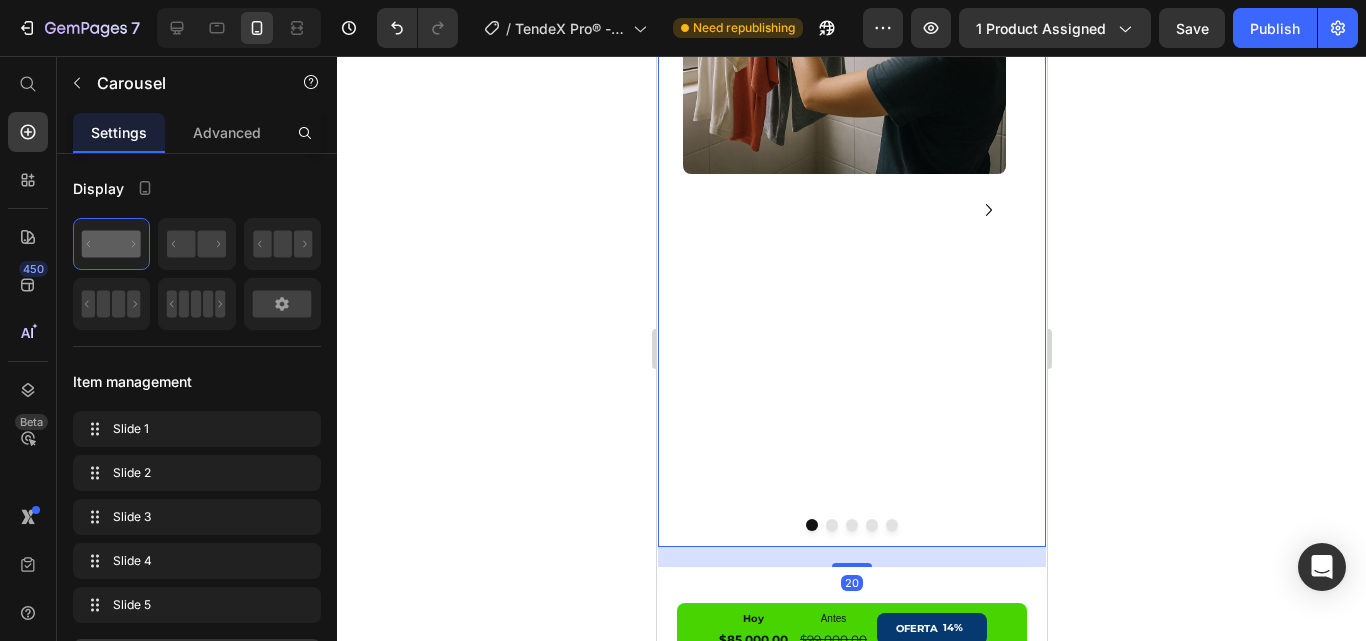 scroll, scrollTop: 1129, scrollLeft: 0, axis: vertical 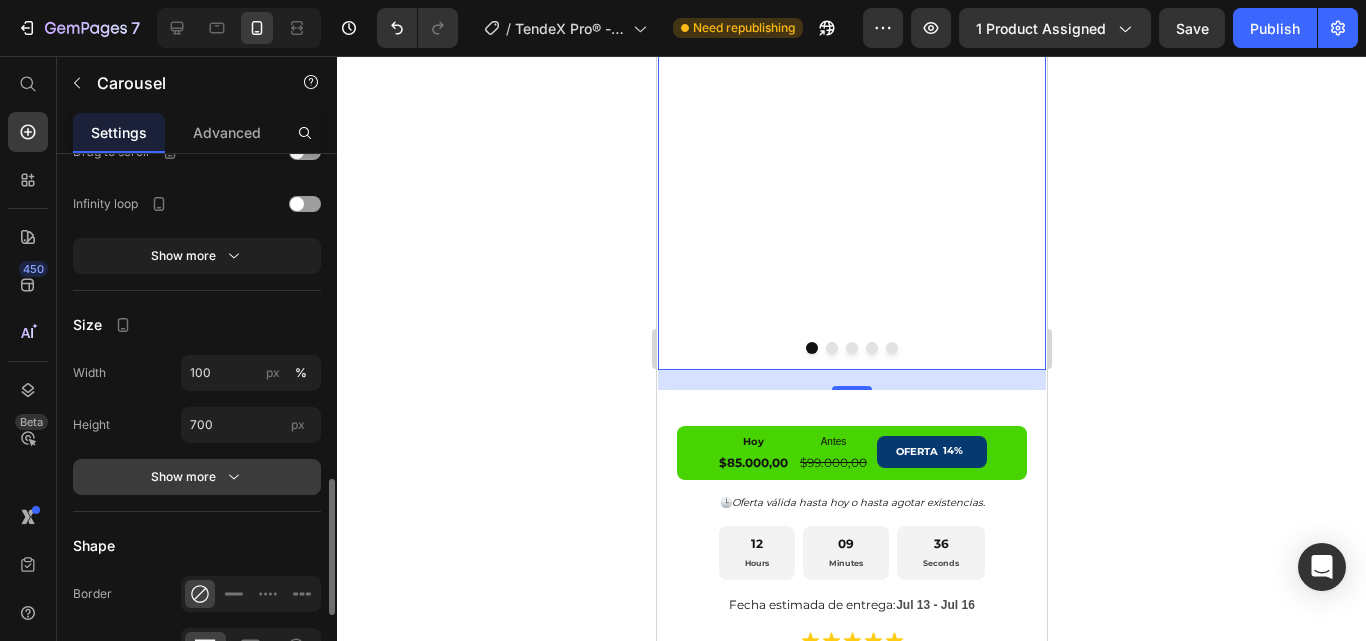 click 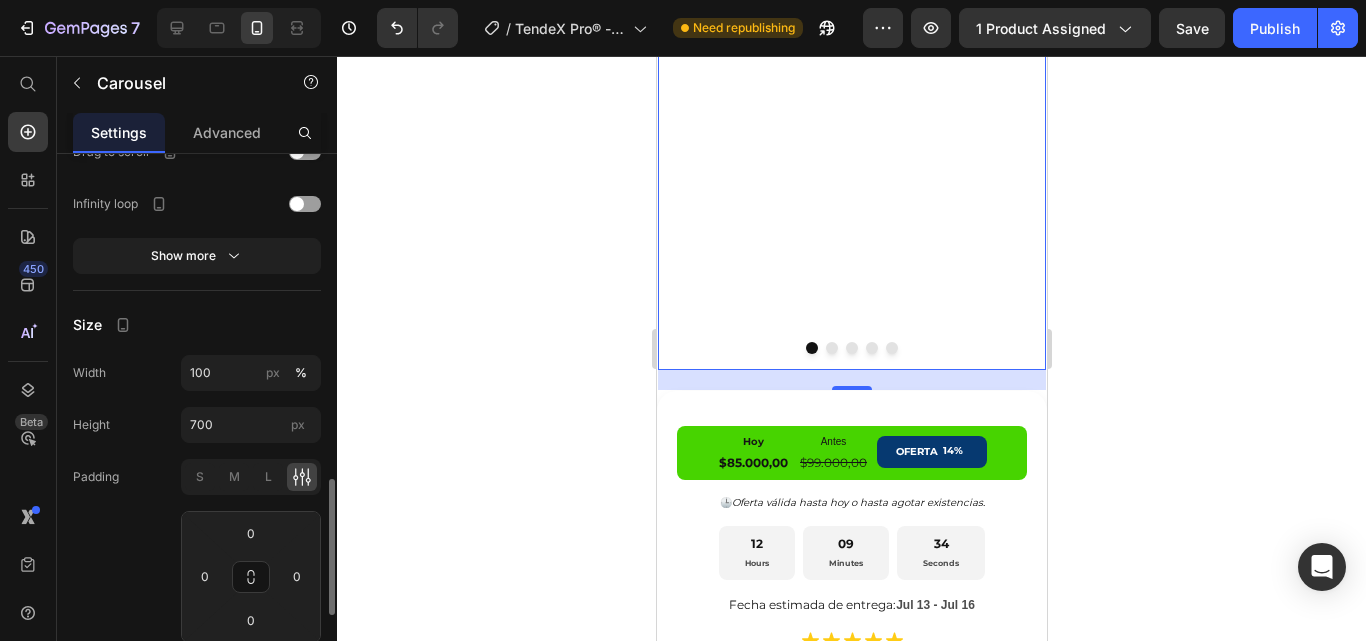 scroll, scrollTop: 1400, scrollLeft: 0, axis: vertical 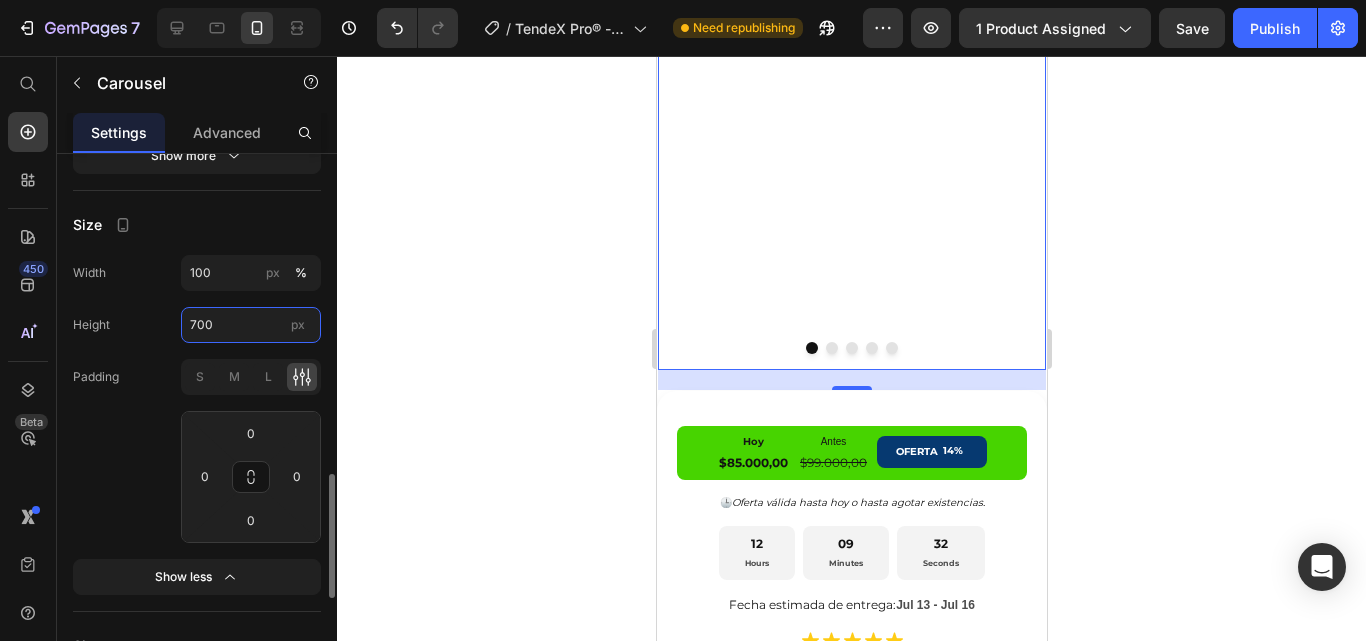 click on "700" at bounding box center [251, 325] 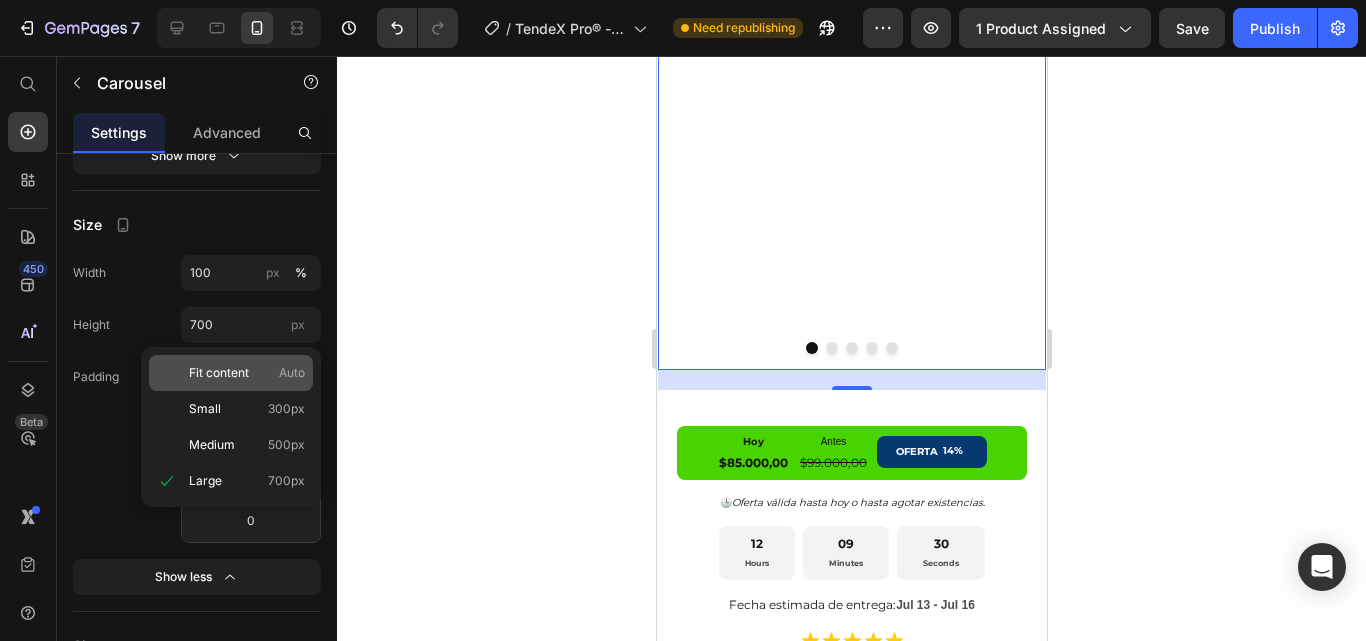 click on "Fit content" at bounding box center (219, 373) 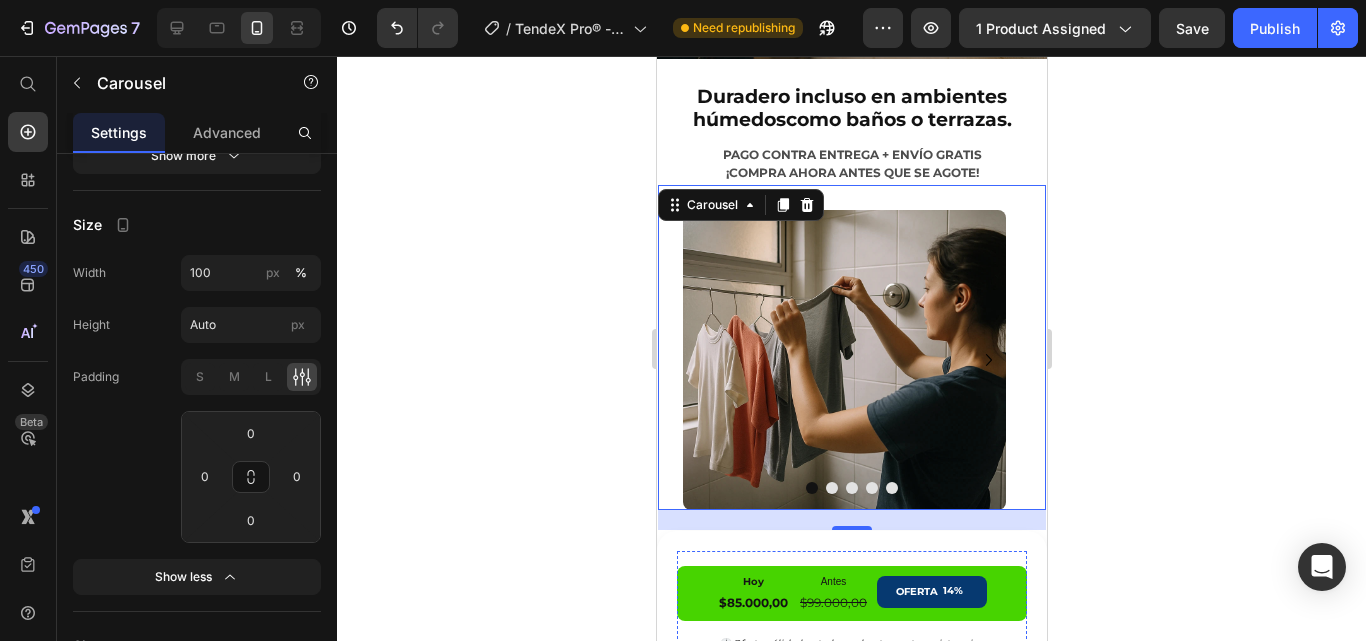 scroll, scrollTop: 629, scrollLeft: 0, axis: vertical 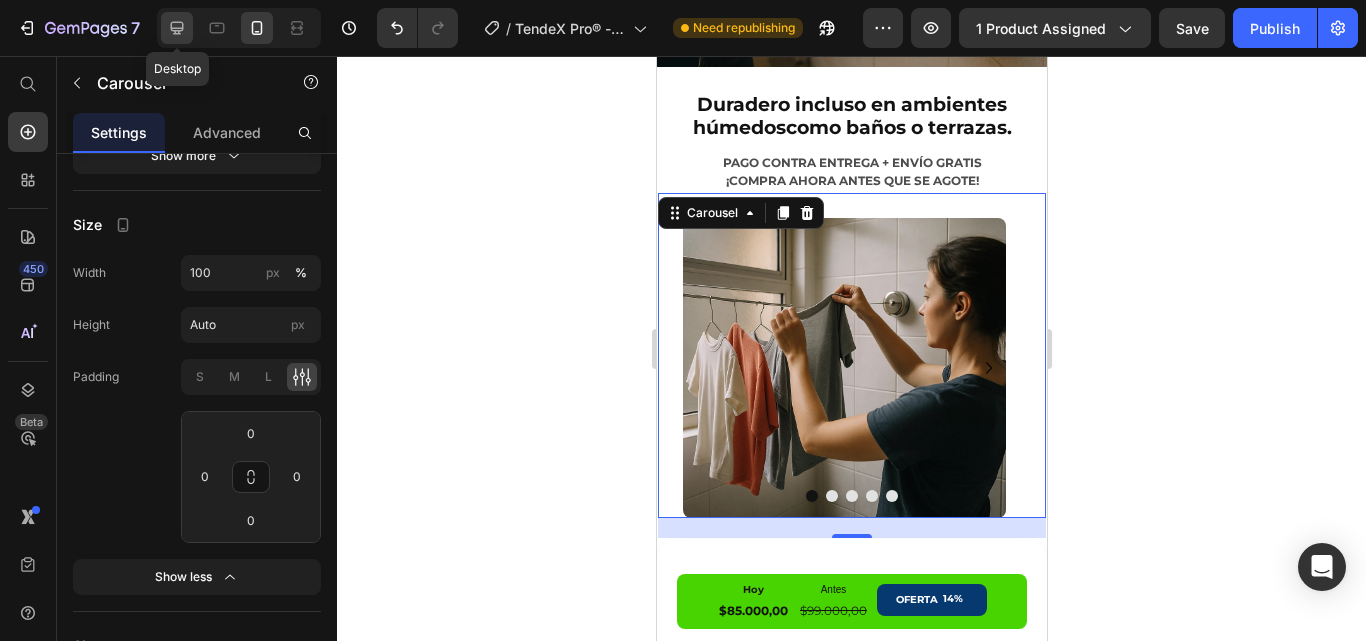 click 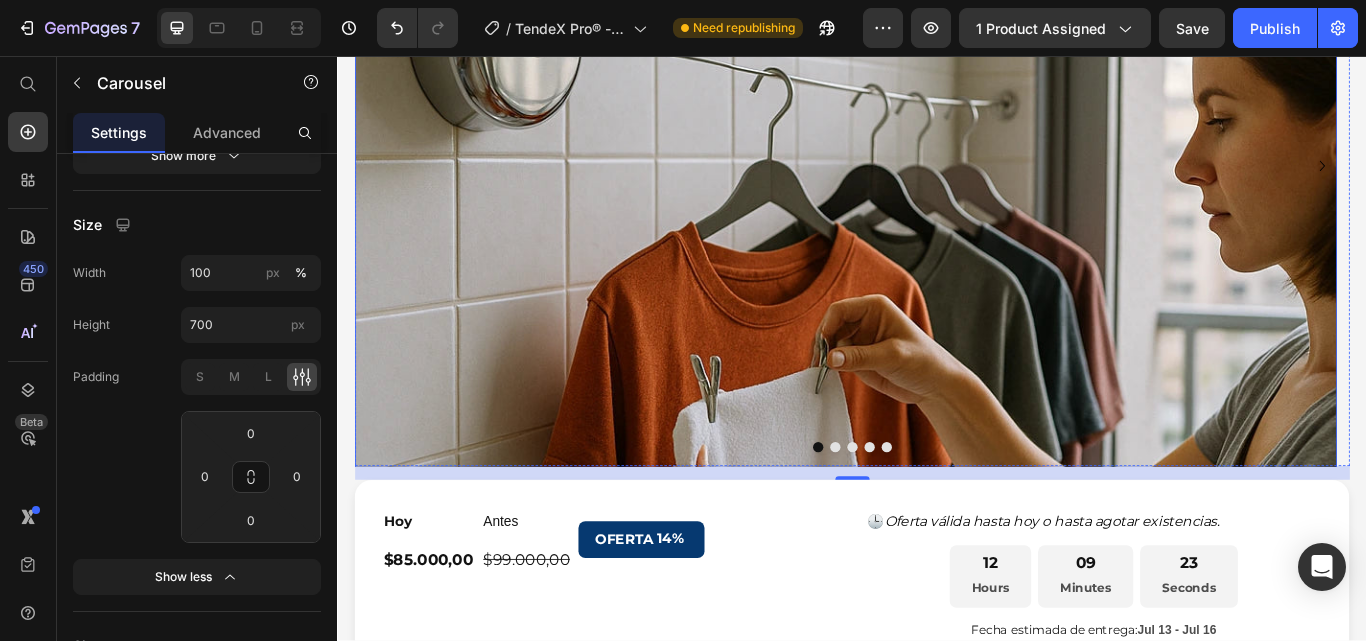 scroll, scrollTop: 1456, scrollLeft: 0, axis: vertical 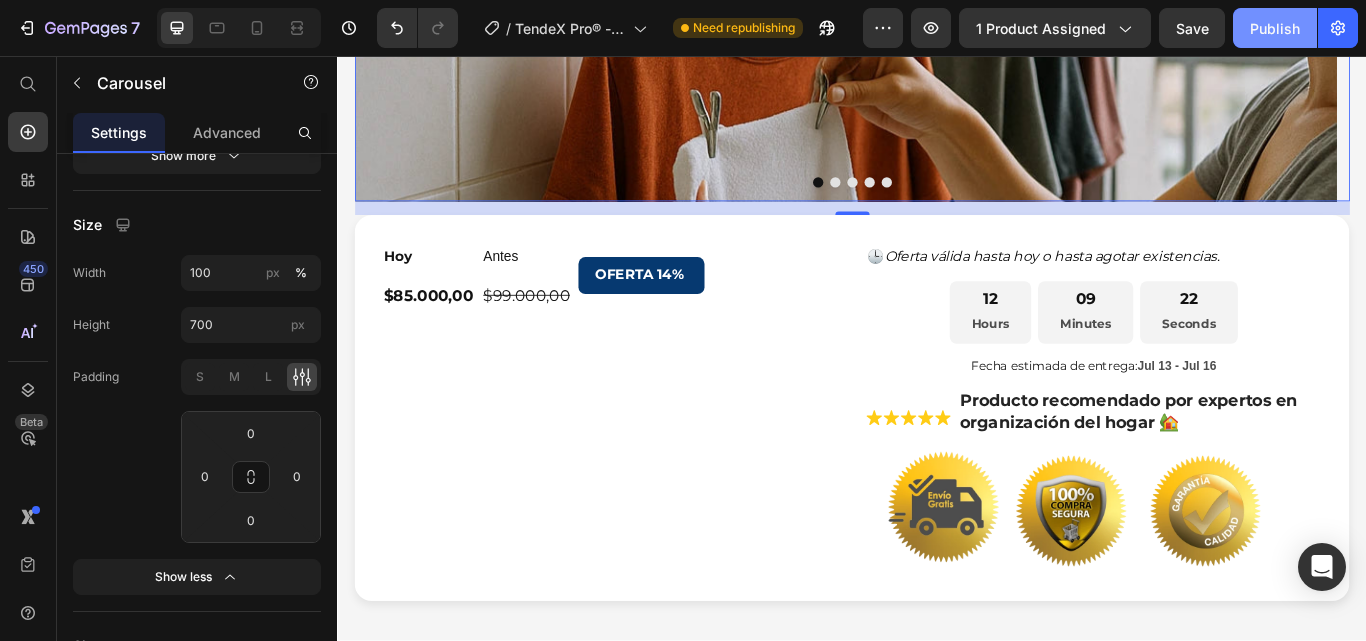 click on "Publish" at bounding box center [1275, 28] 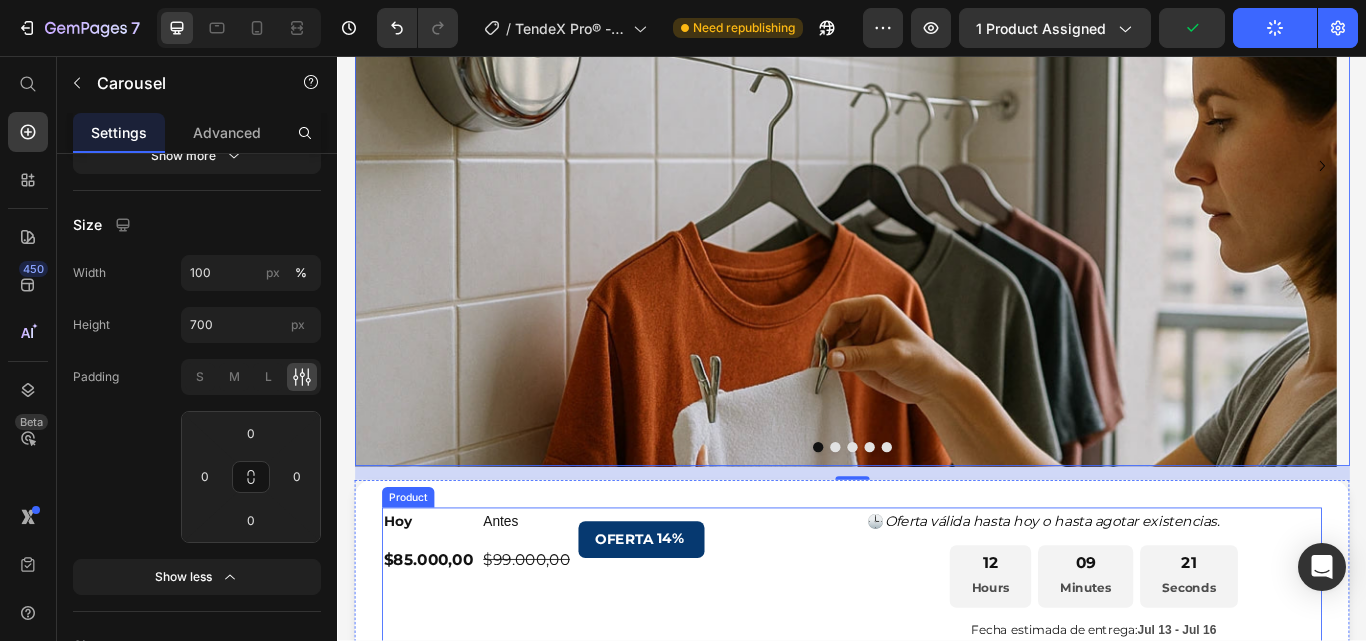 scroll, scrollTop: 856, scrollLeft: 0, axis: vertical 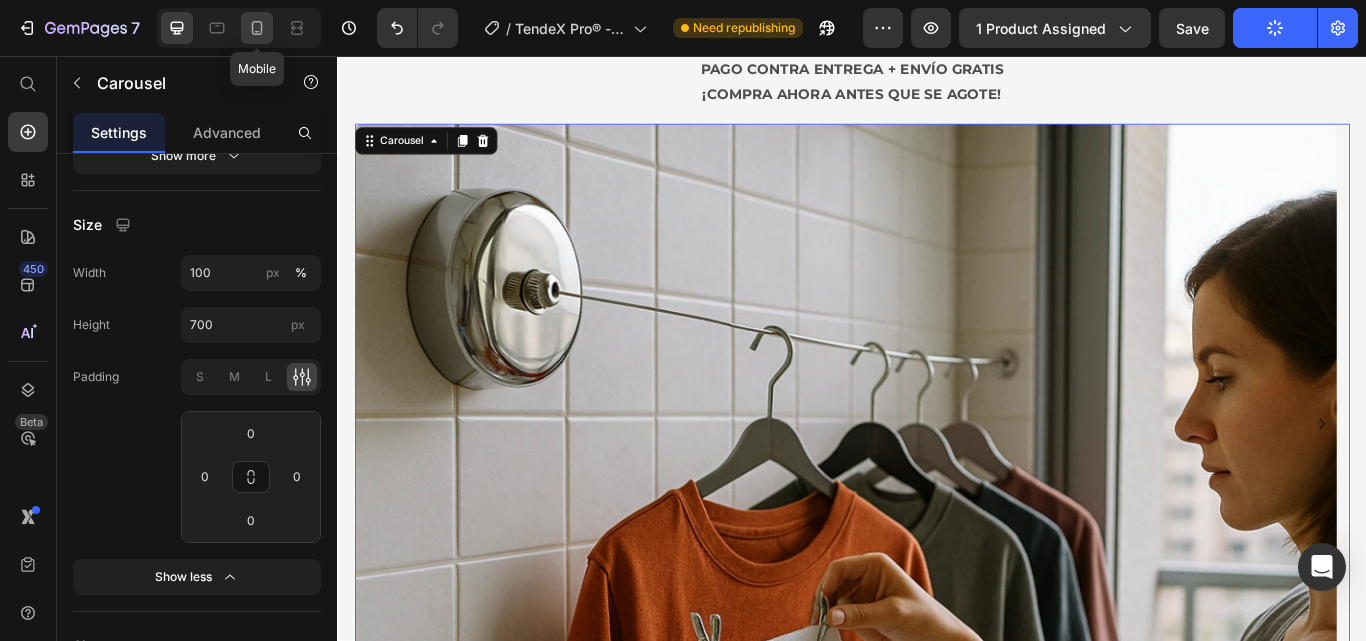 click 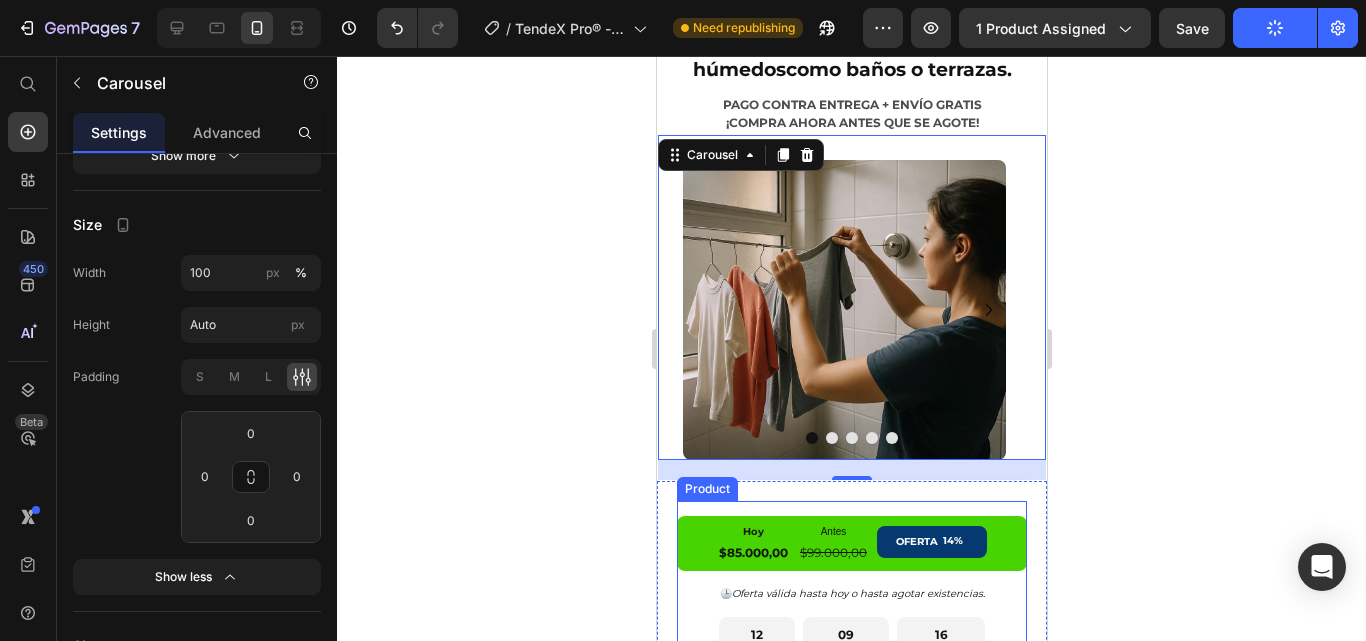 scroll, scrollTop: 674, scrollLeft: 0, axis: vertical 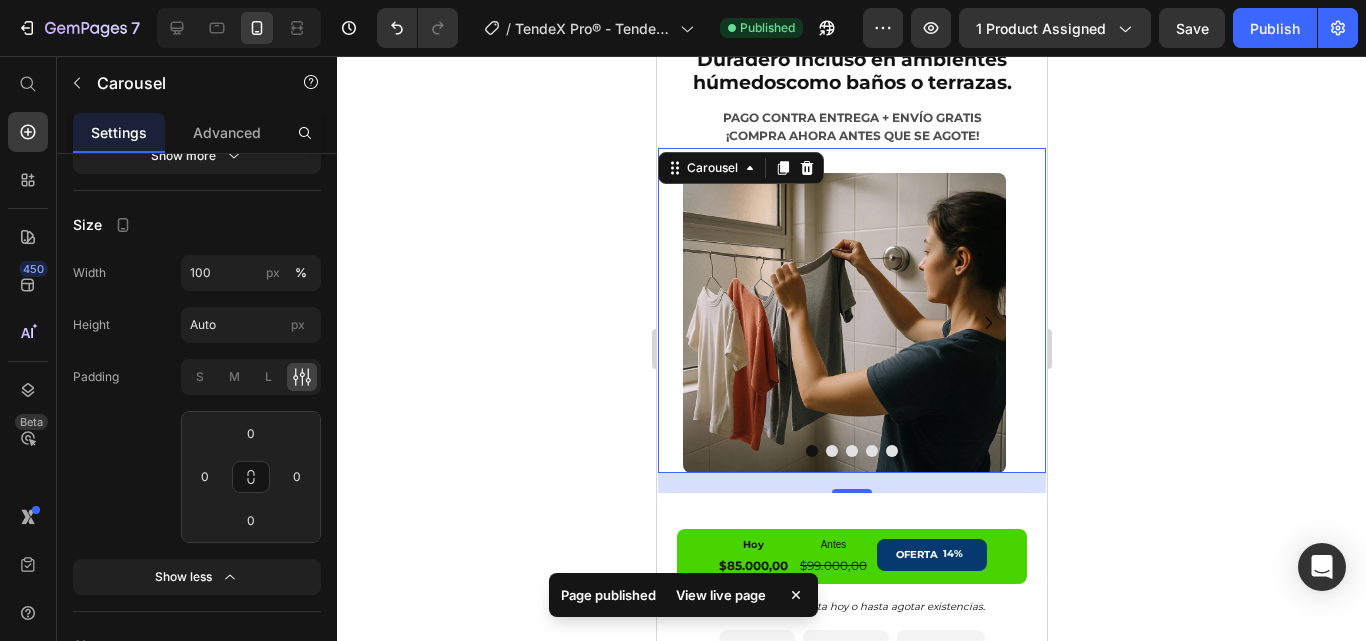click 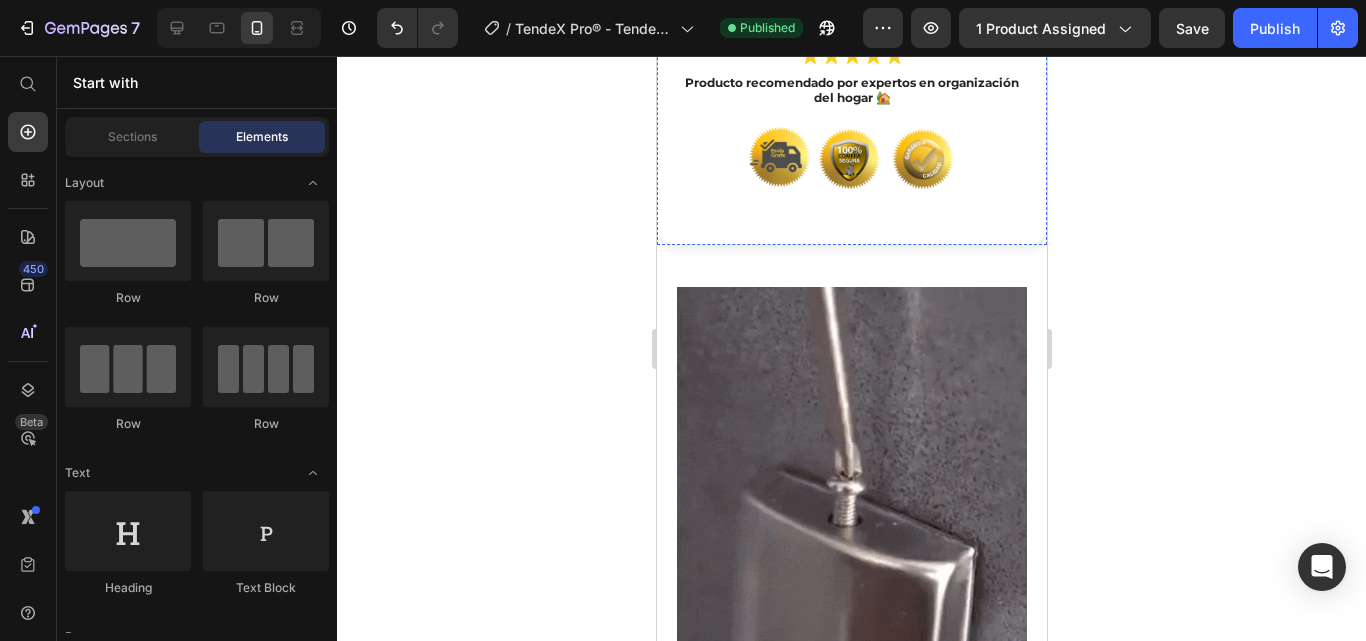 scroll, scrollTop: 1300, scrollLeft: 0, axis: vertical 